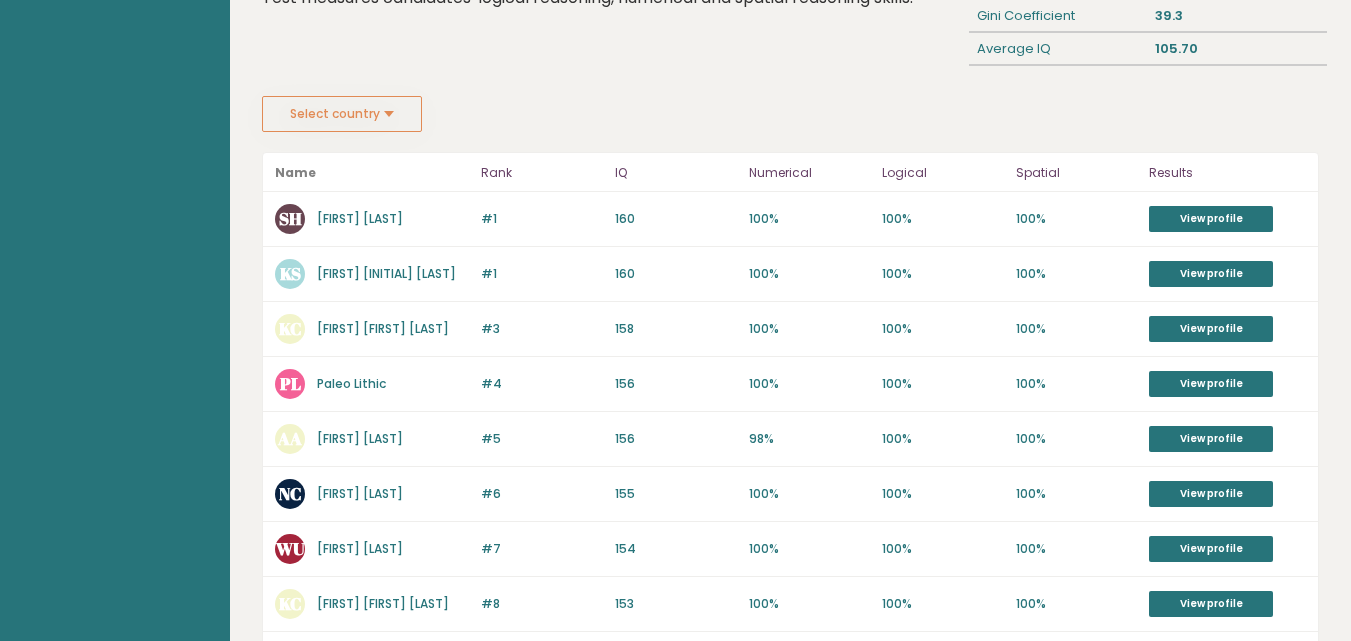 scroll, scrollTop: 277, scrollLeft: 0, axis: vertical 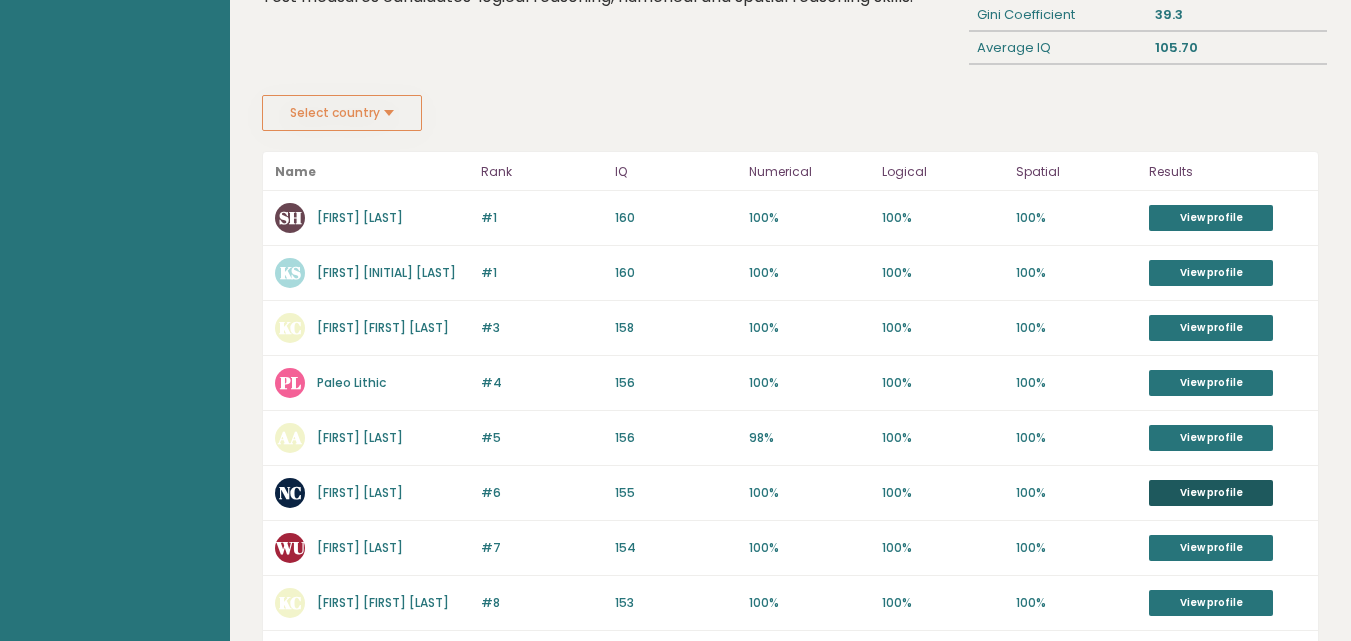 click on "View profile" at bounding box center [1211, 493] 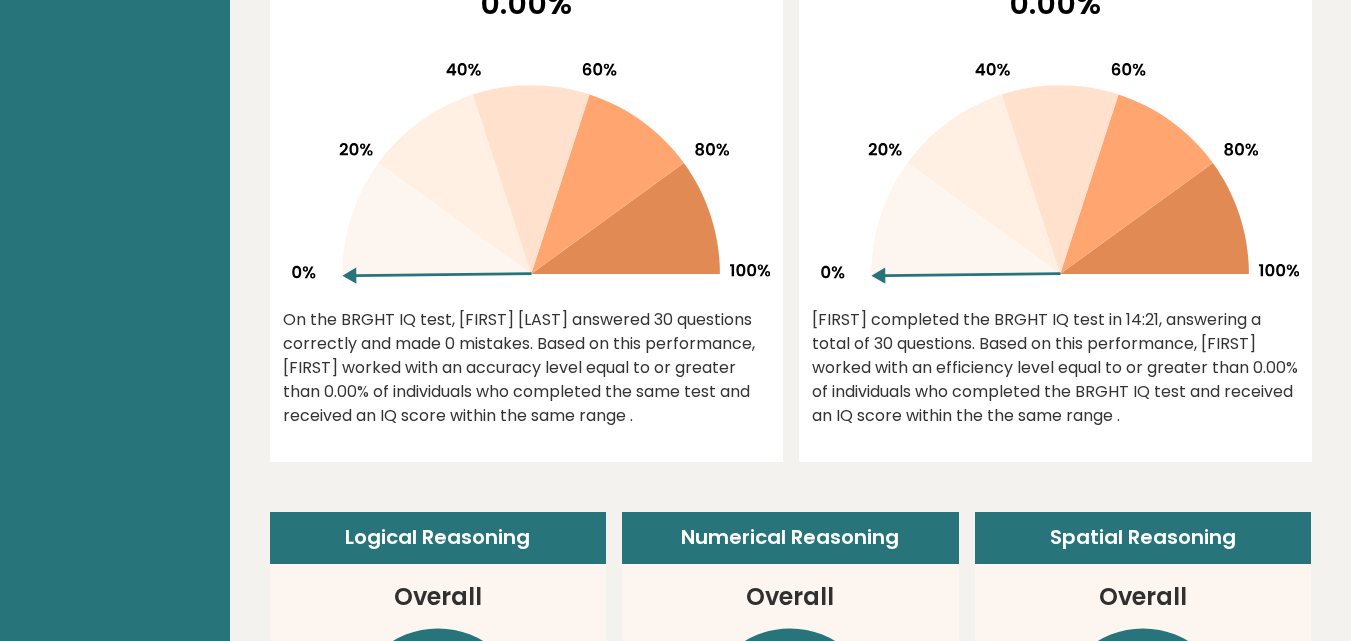 scroll, scrollTop: 0, scrollLeft: 0, axis: both 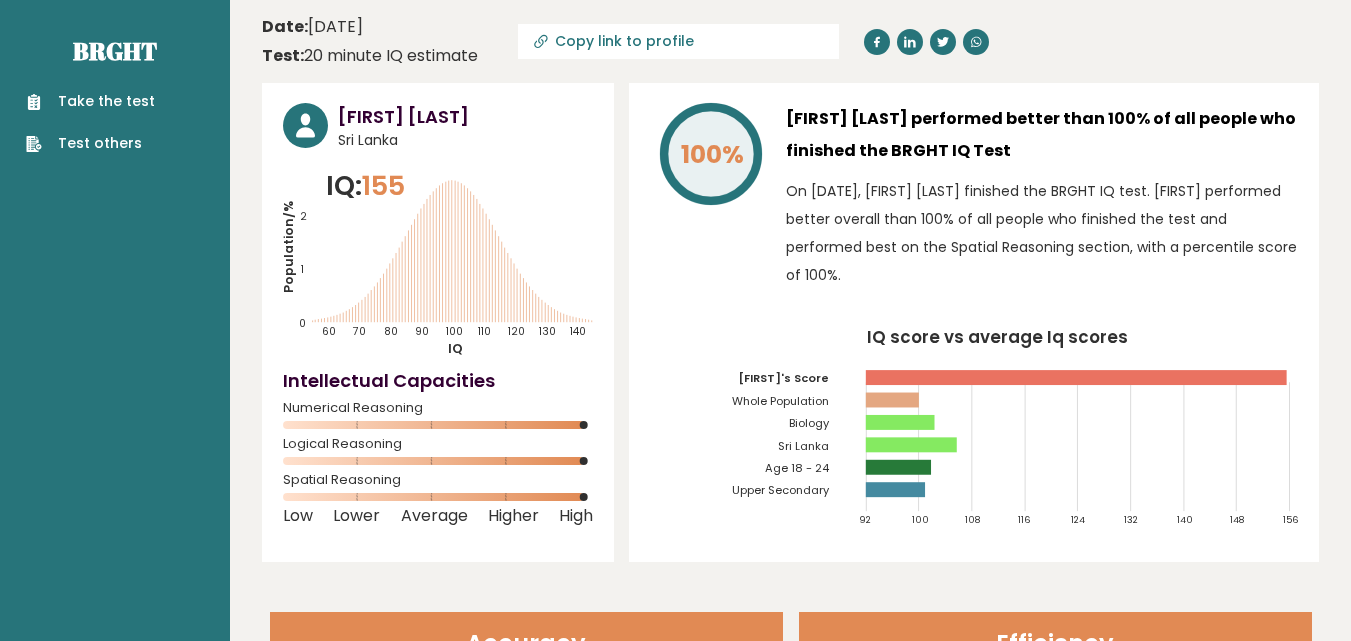 click on "Take the test" at bounding box center [90, 101] 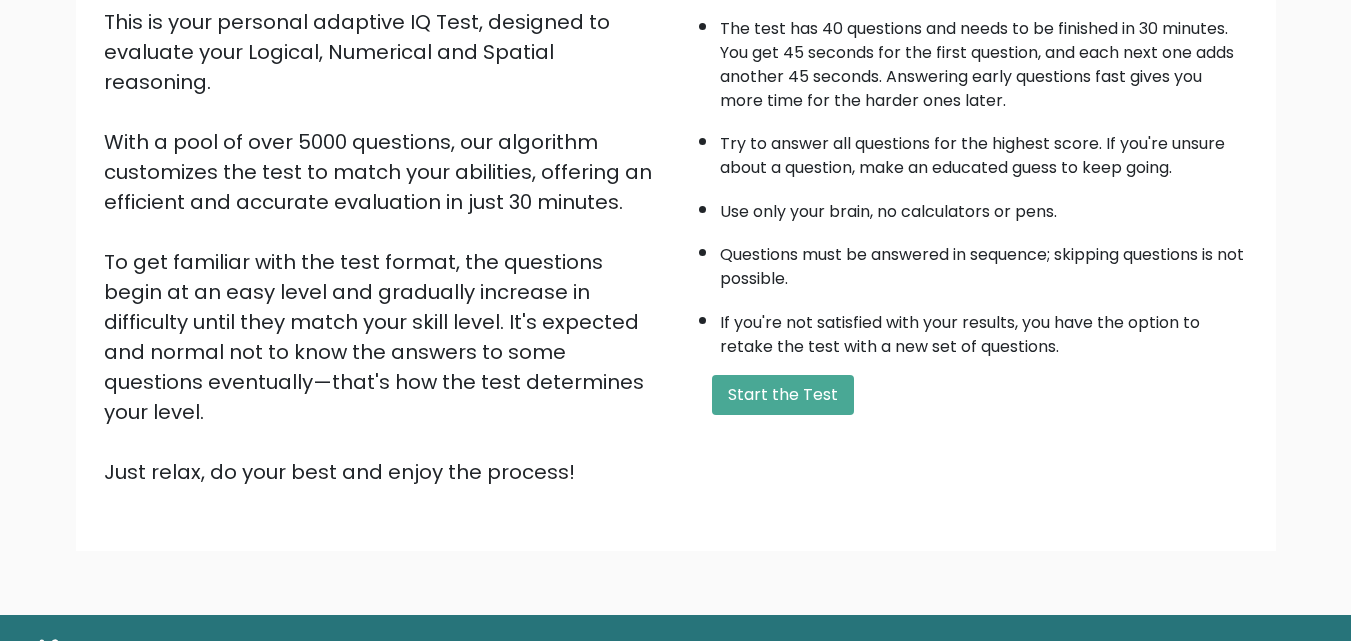 scroll, scrollTop: 242, scrollLeft: 0, axis: vertical 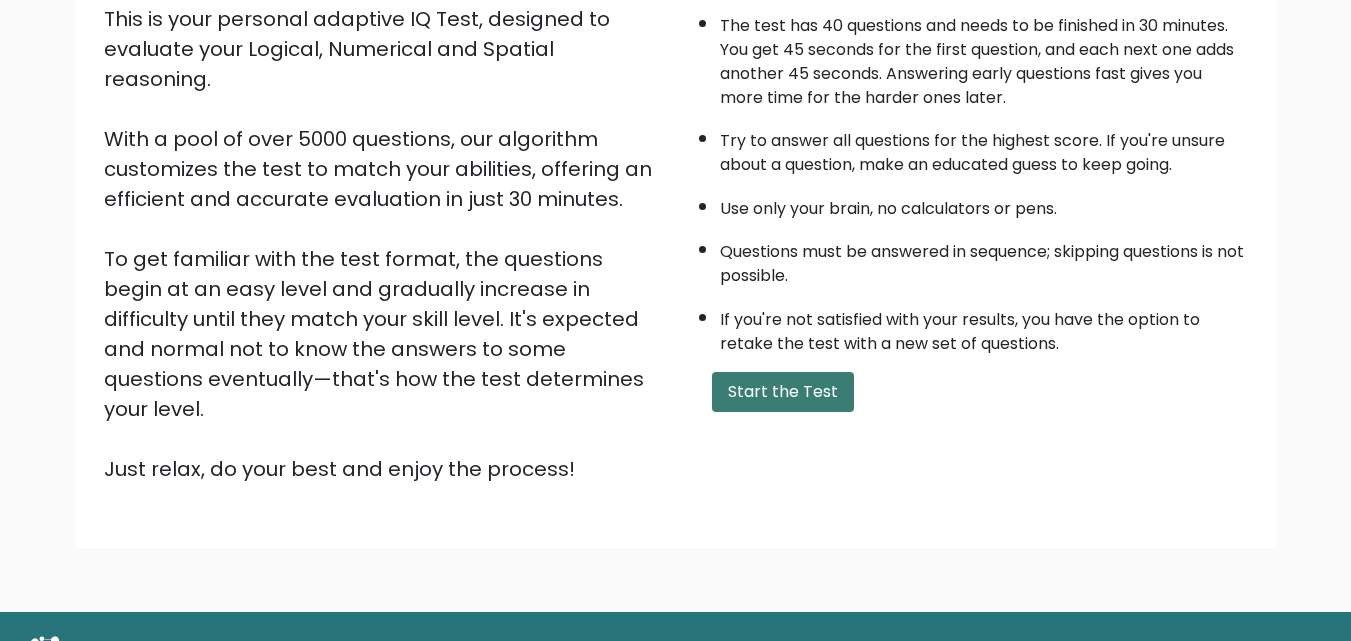 click on "Start the Test" at bounding box center [783, 392] 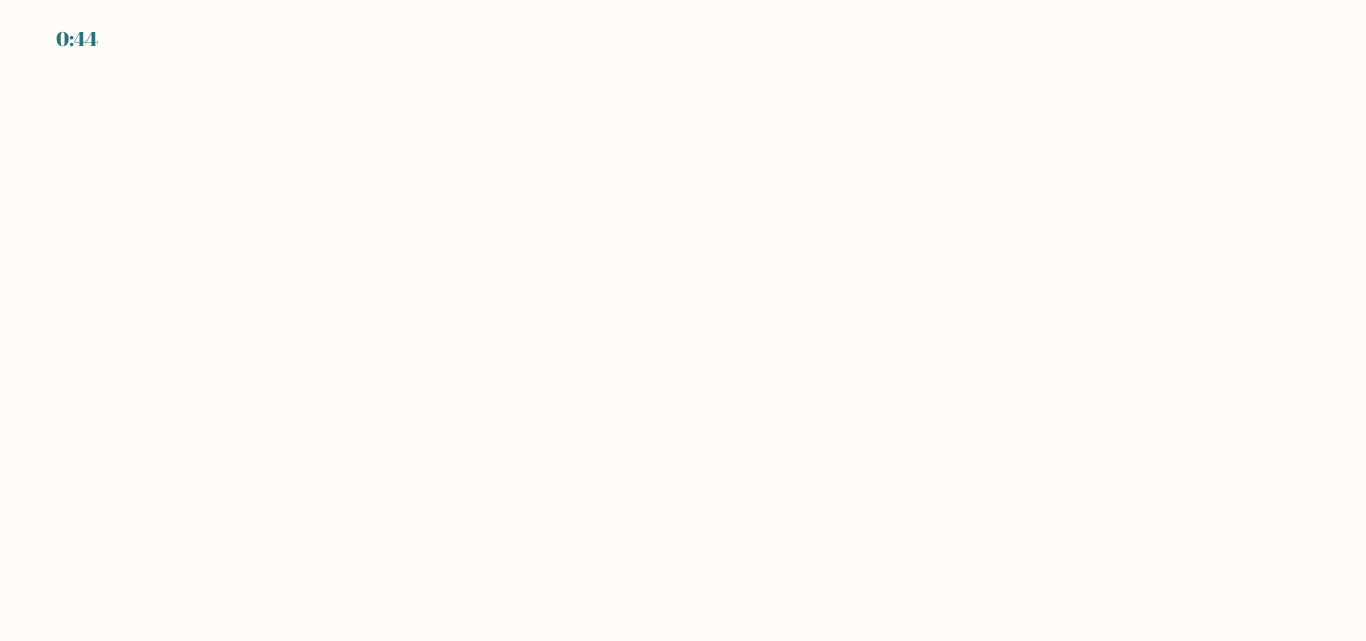 scroll, scrollTop: 0, scrollLeft: 0, axis: both 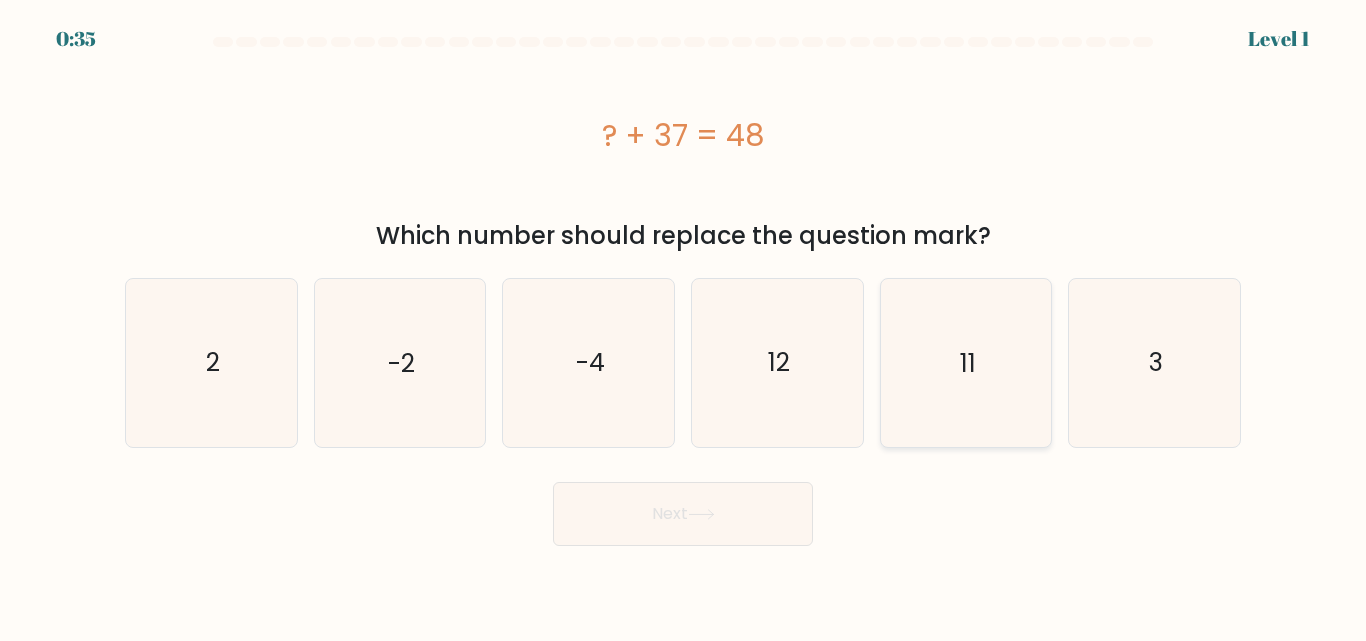 click on "11" 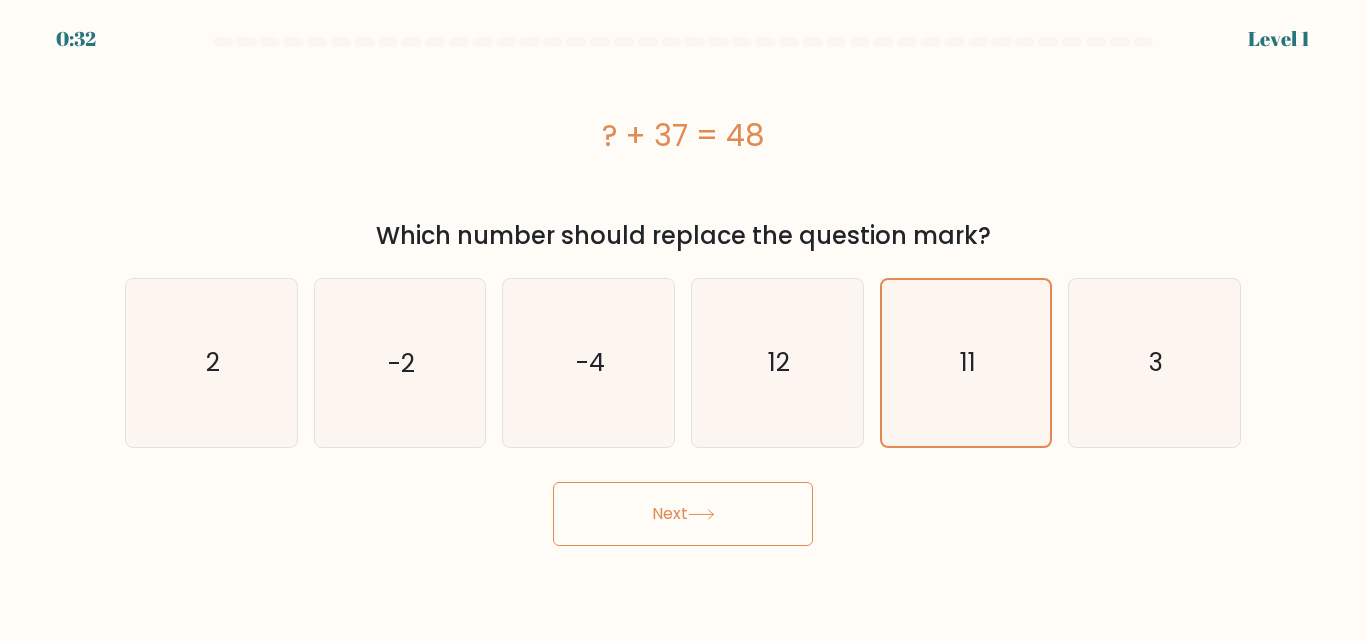 click on "Next" at bounding box center [683, 514] 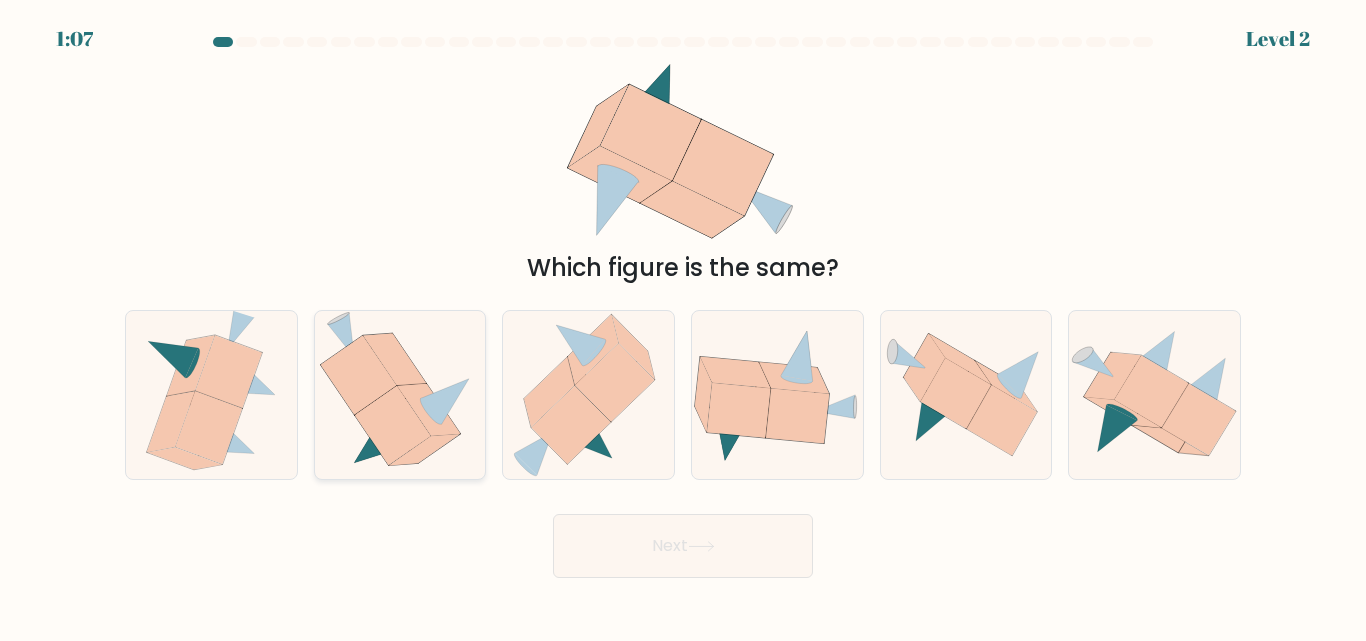 click 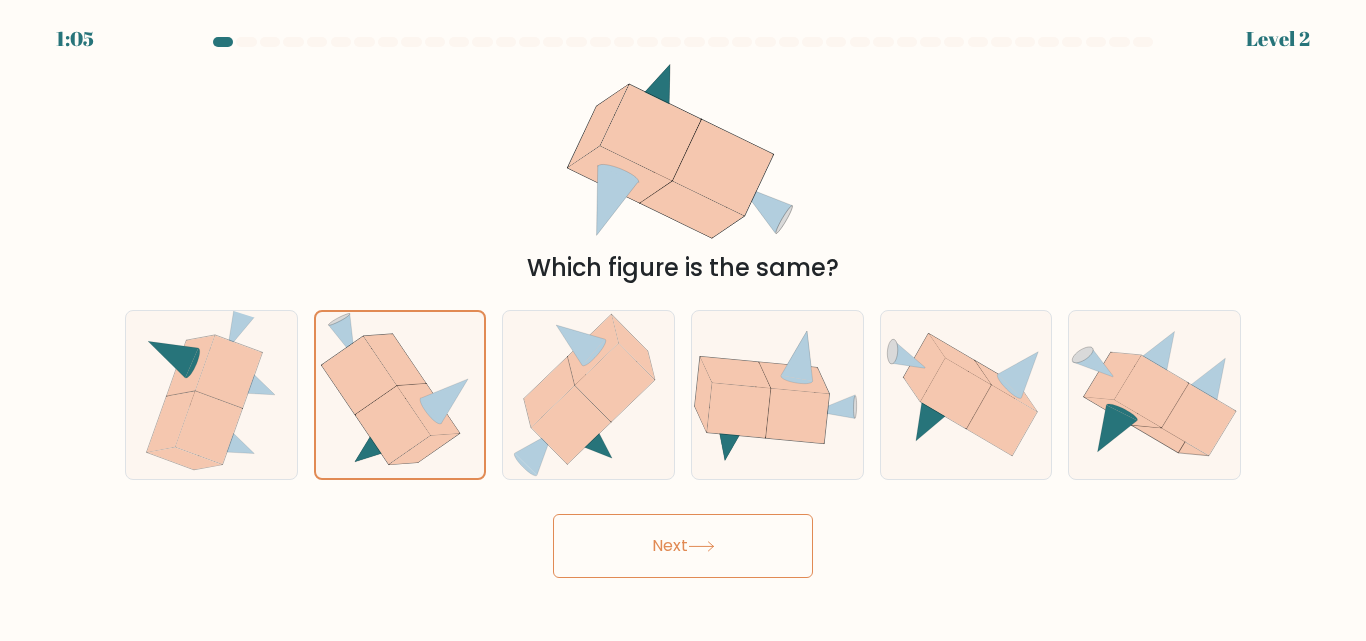 click on "Next" at bounding box center (683, 546) 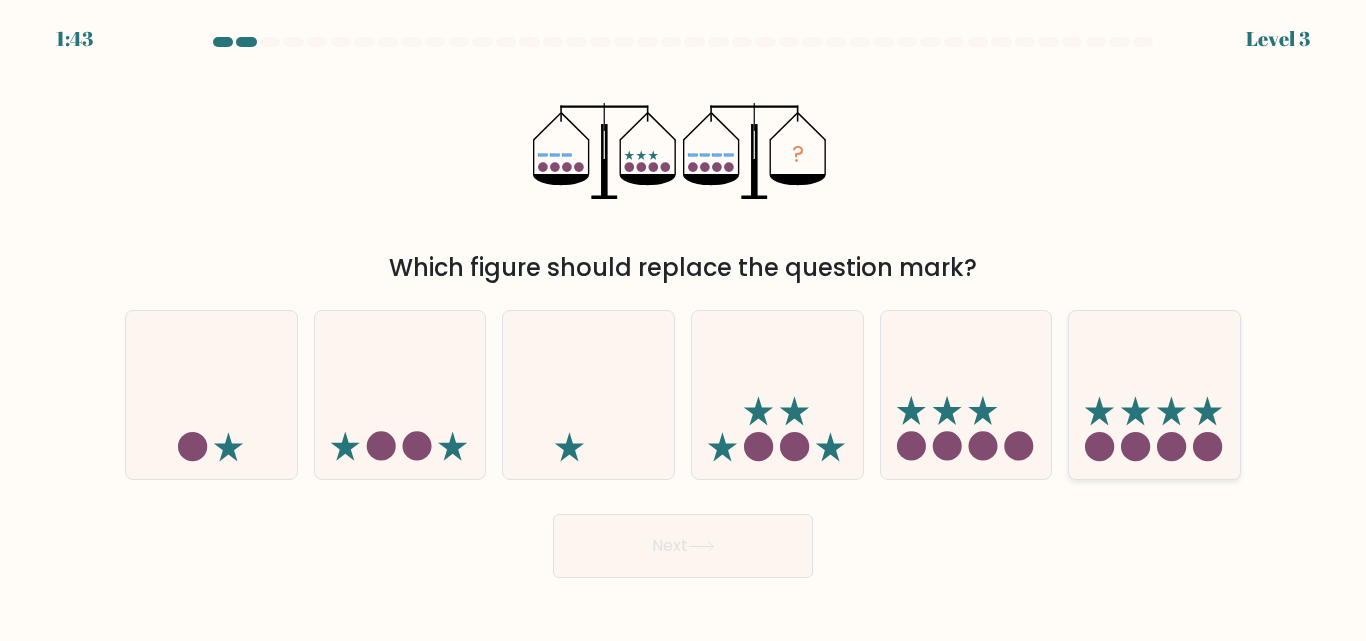 click 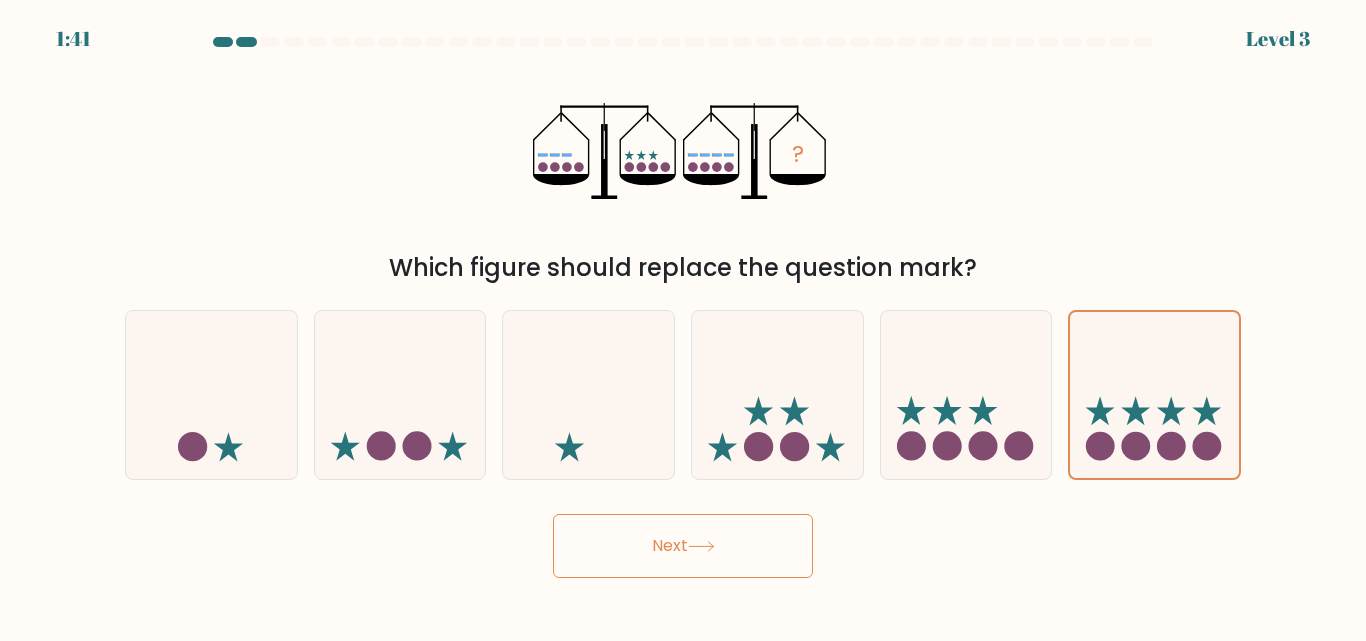 click on "Next" at bounding box center (683, 546) 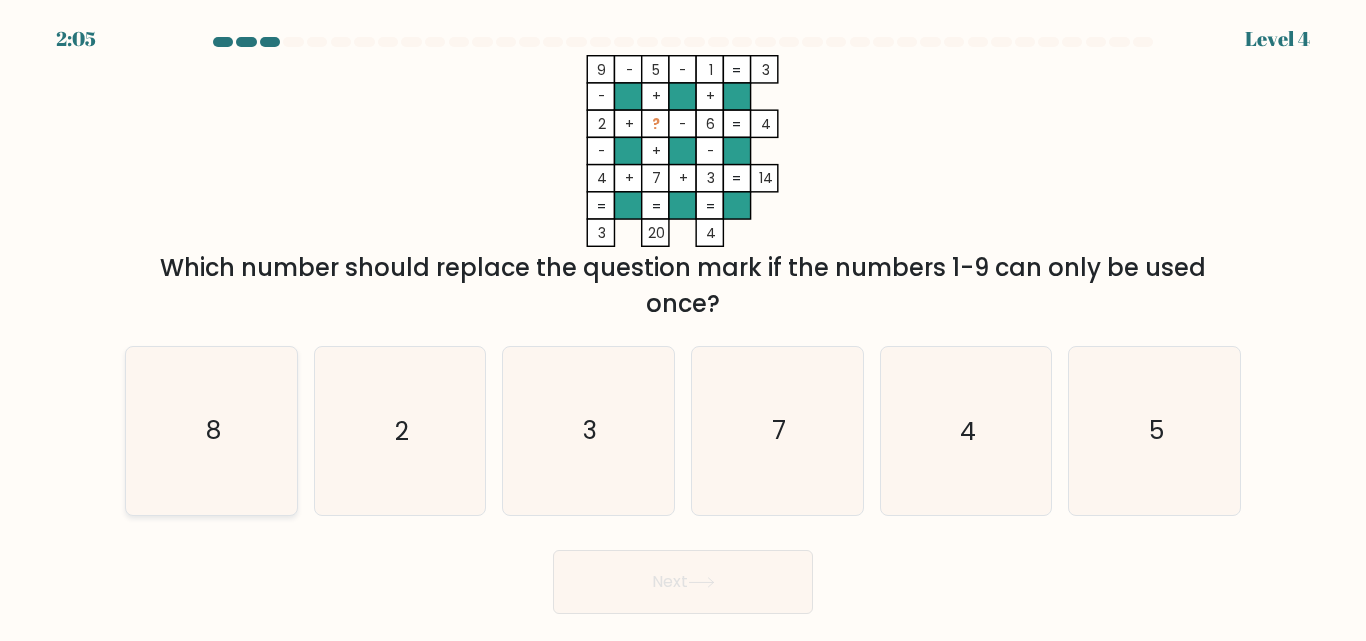 click on "8" 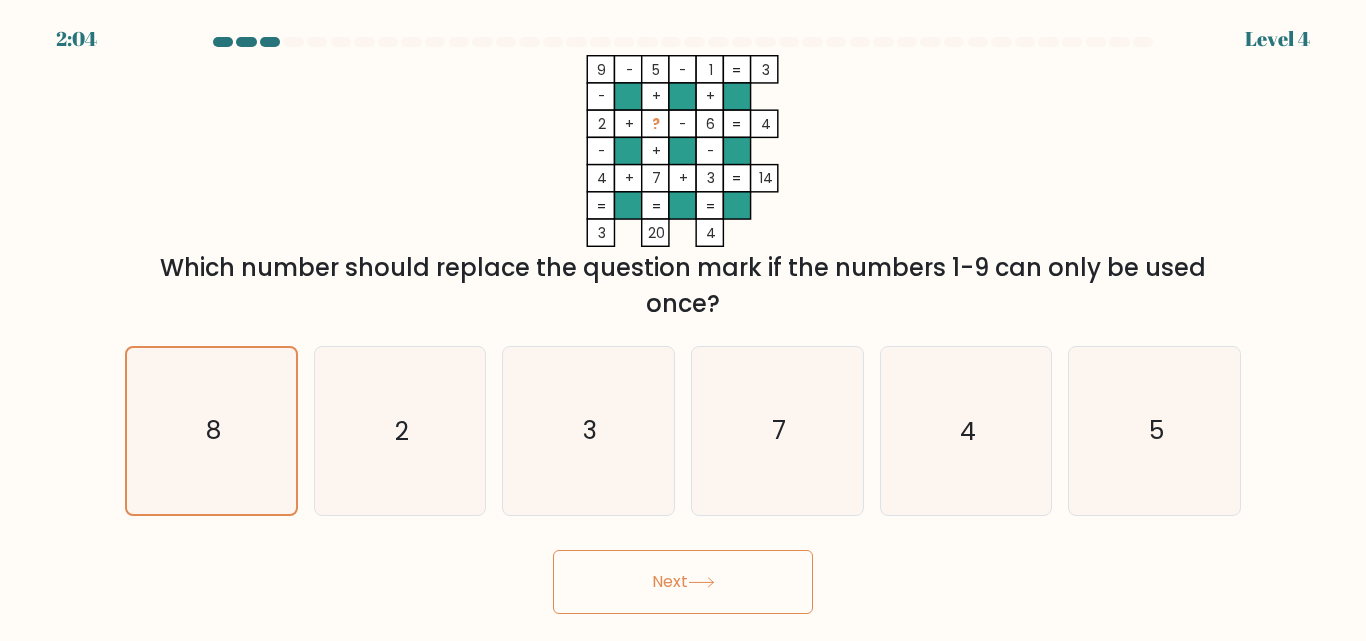 click on "Next" at bounding box center [683, 582] 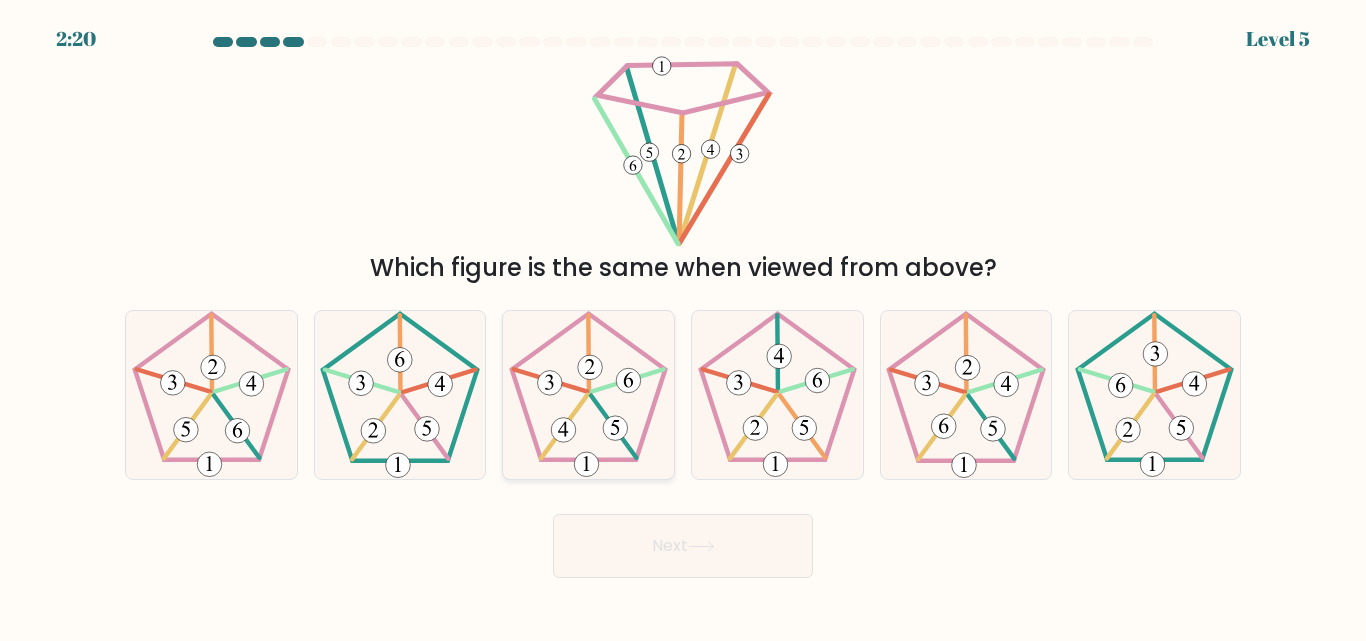 click 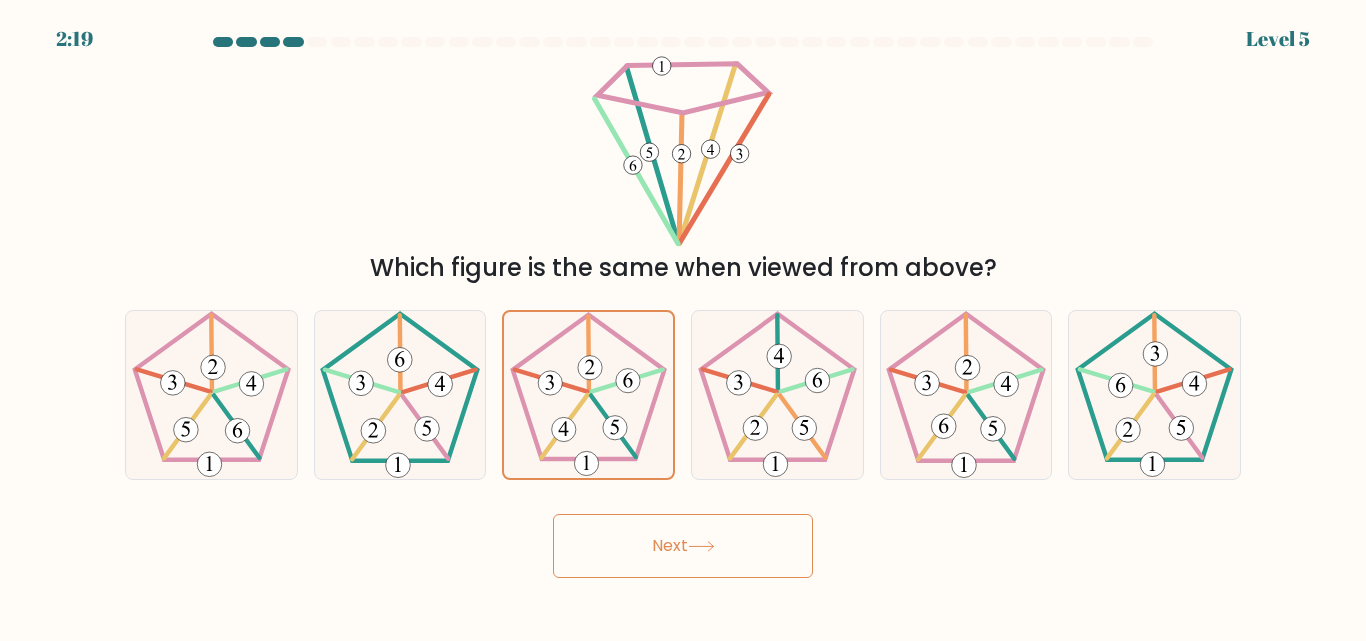 click on "Next" at bounding box center [683, 546] 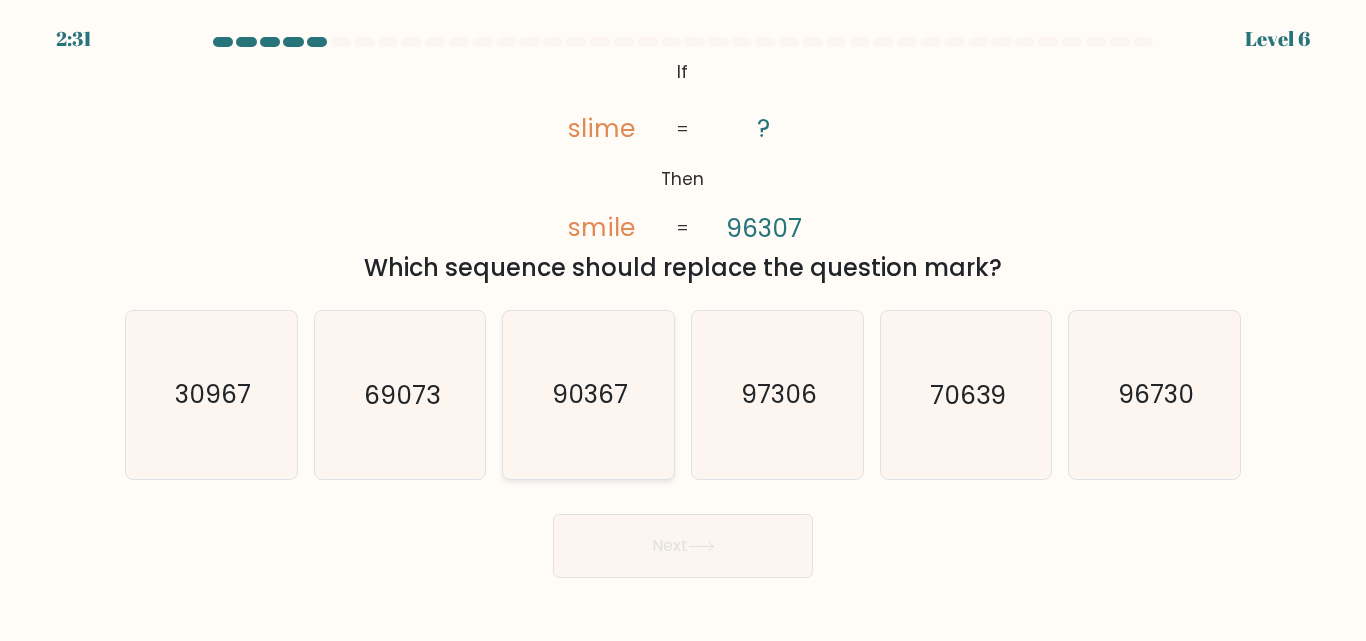 click on "90367" 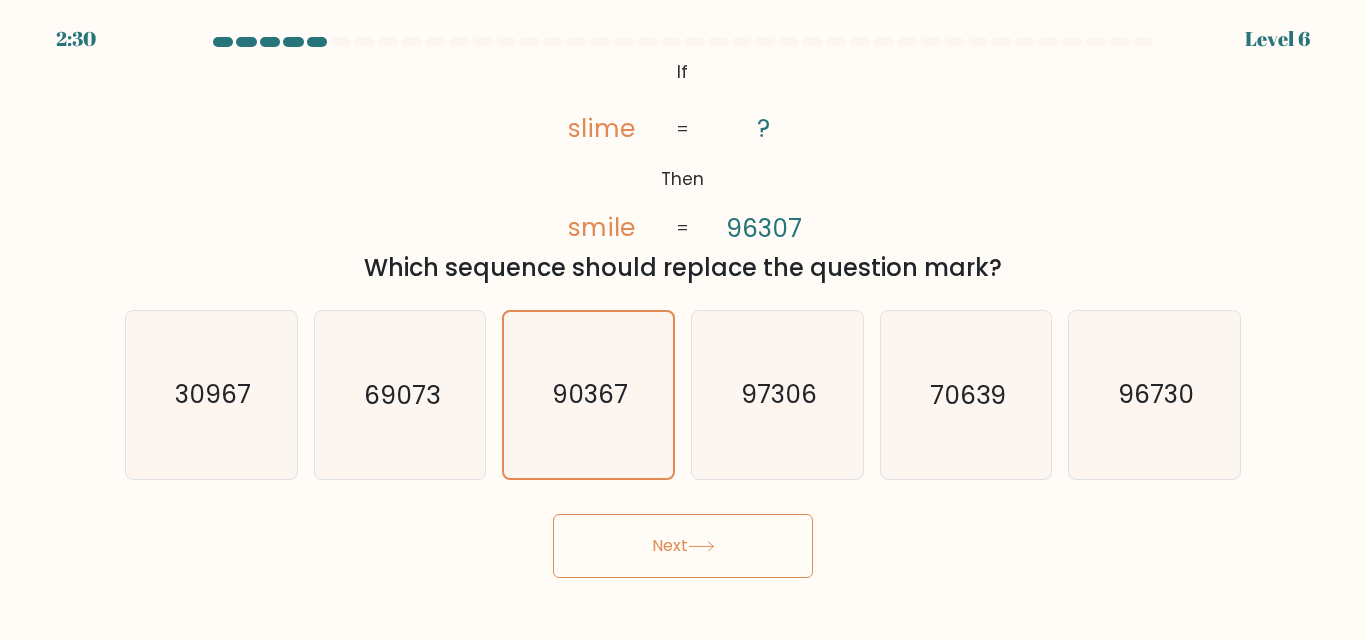 click on "Next" at bounding box center [683, 546] 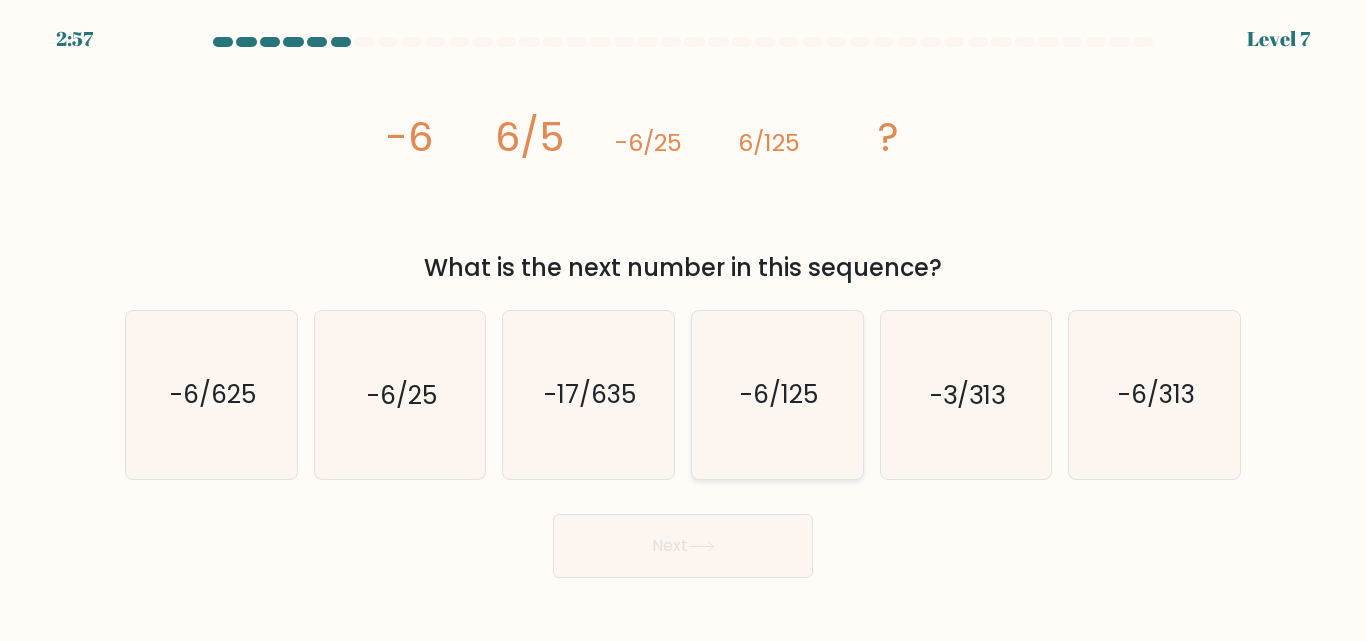 click on "-6/125" 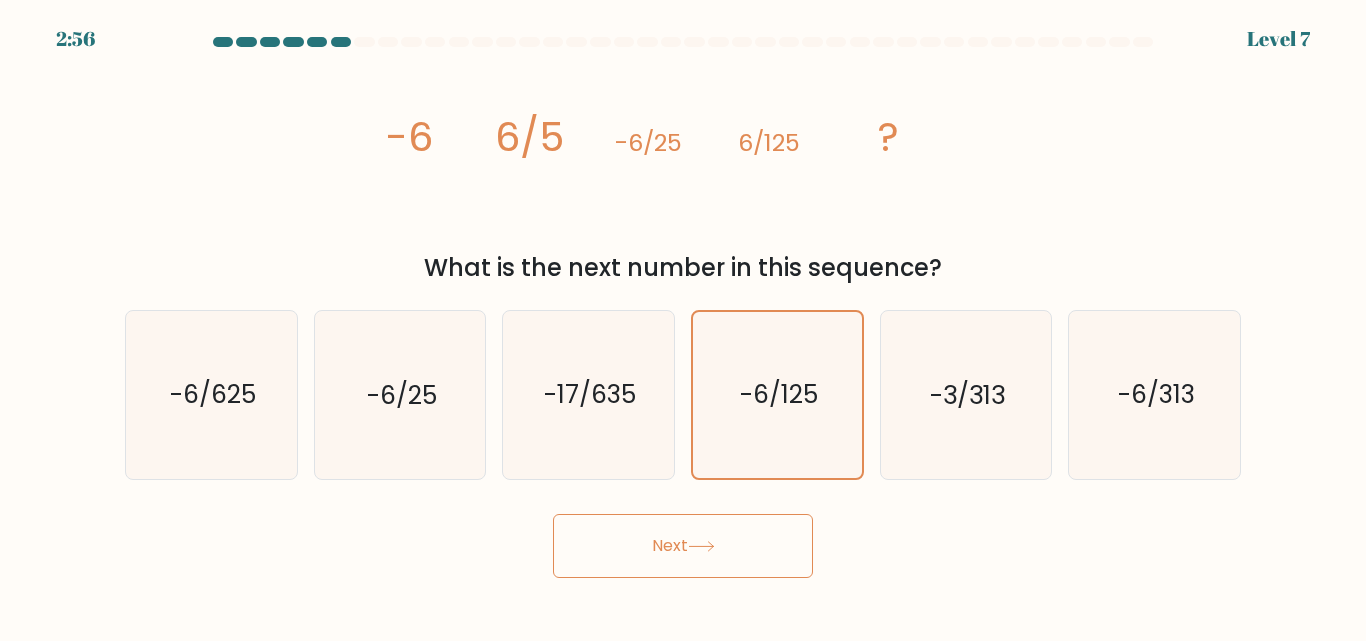 click on "Next" at bounding box center (683, 546) 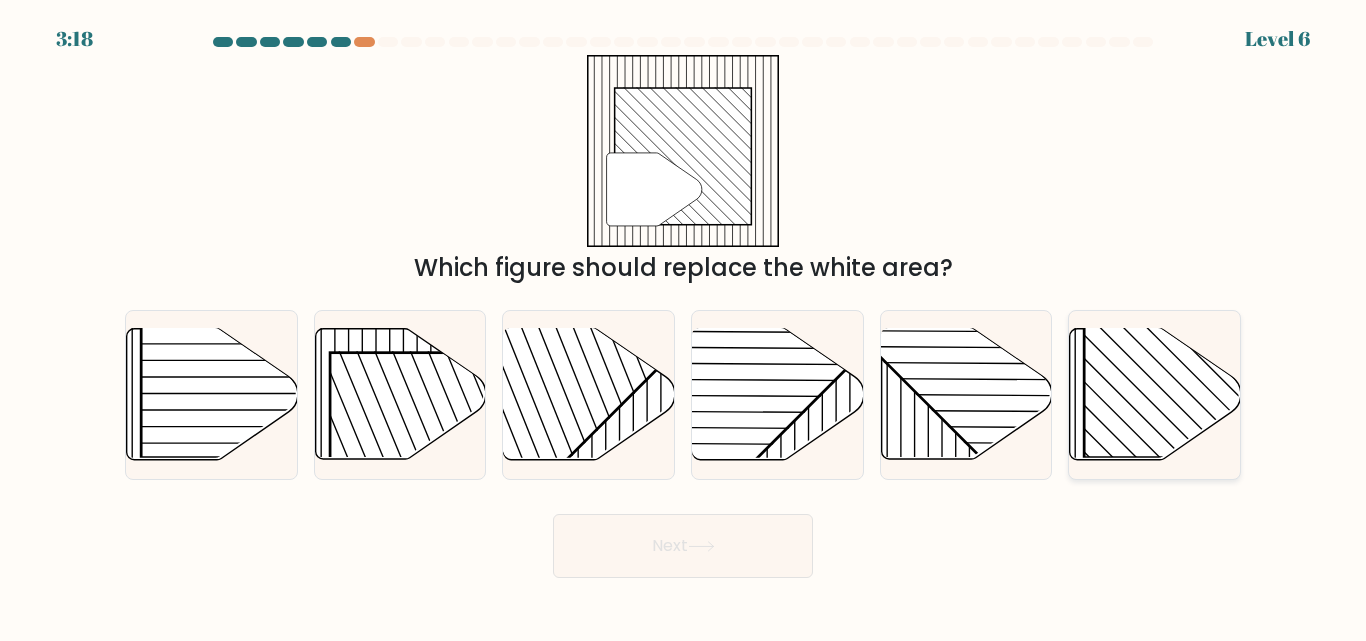 click 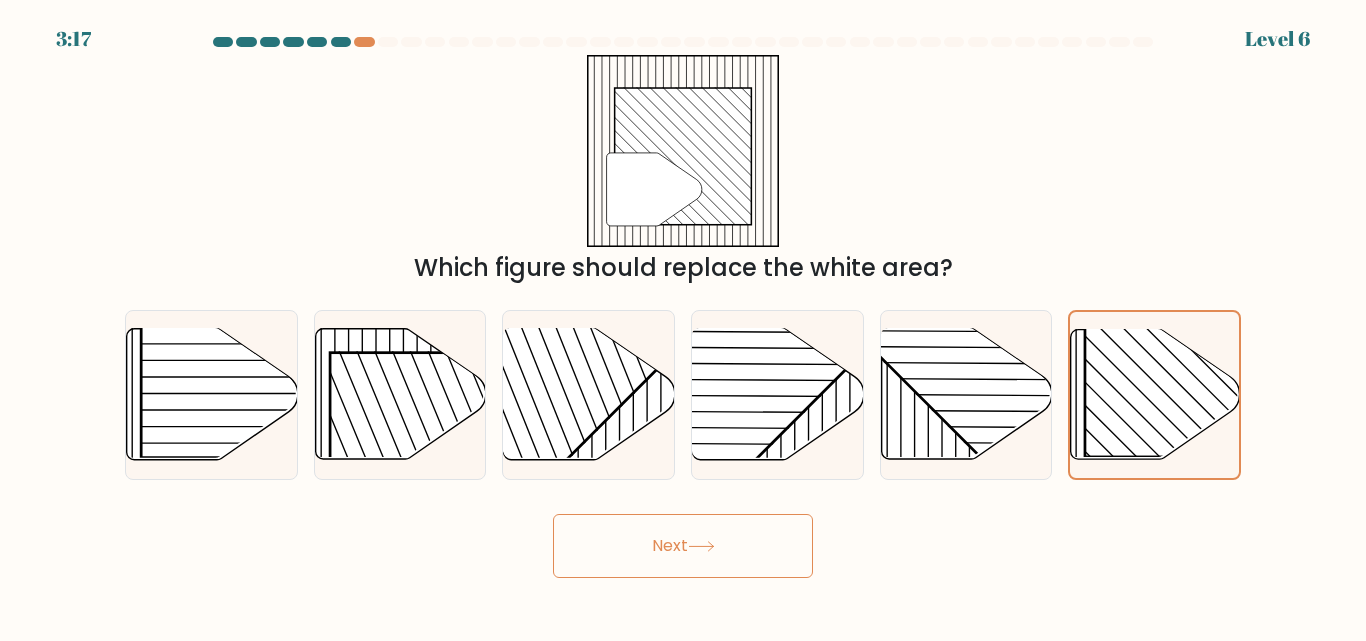 click on "Next" at bounding box center [683, 546] 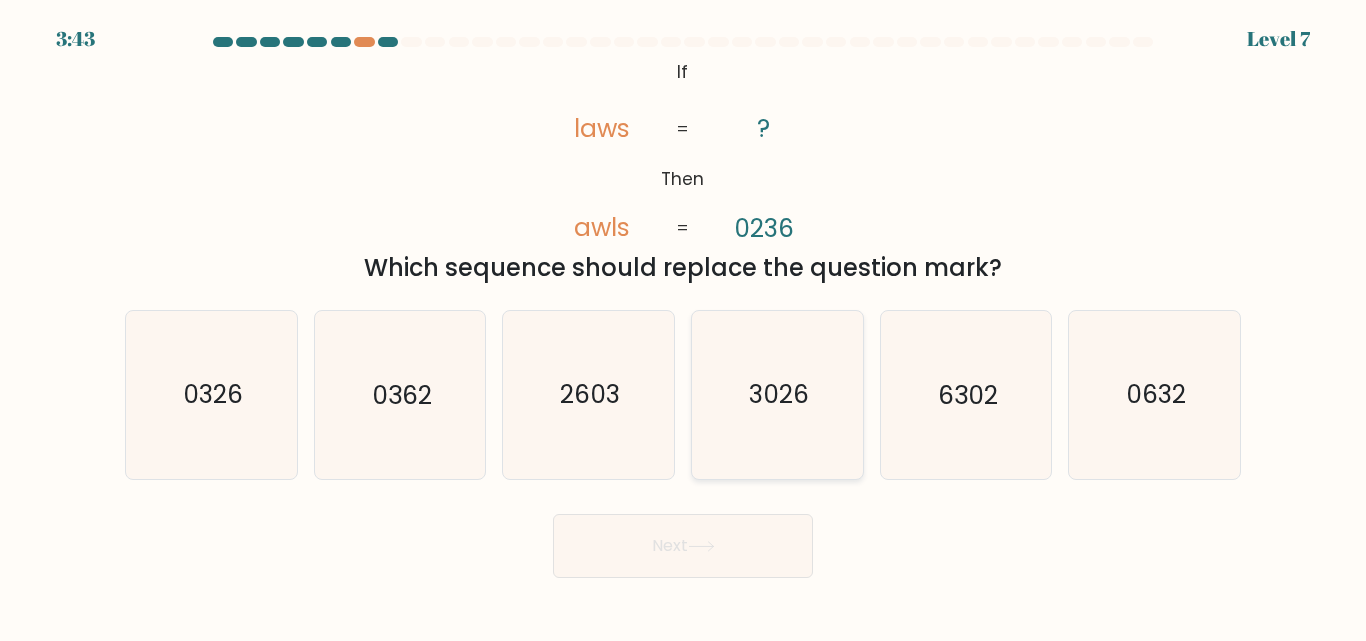 click on "3026" 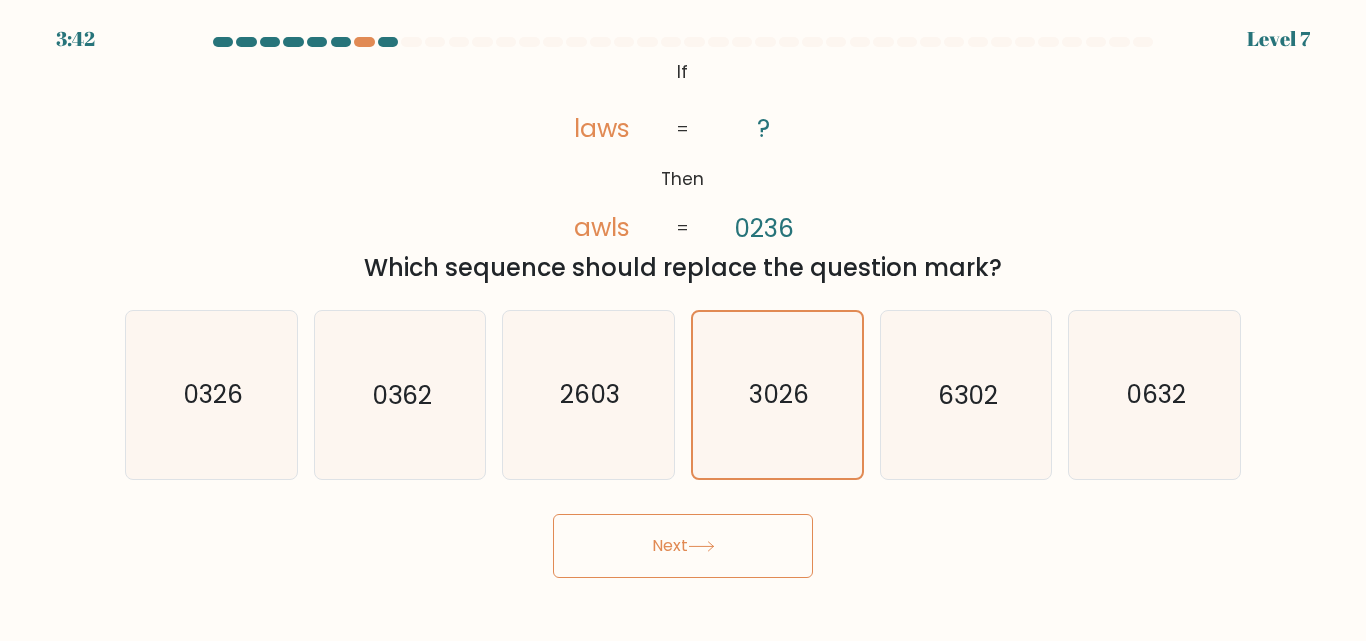 click on "Next" at bounding box center [683, 546] 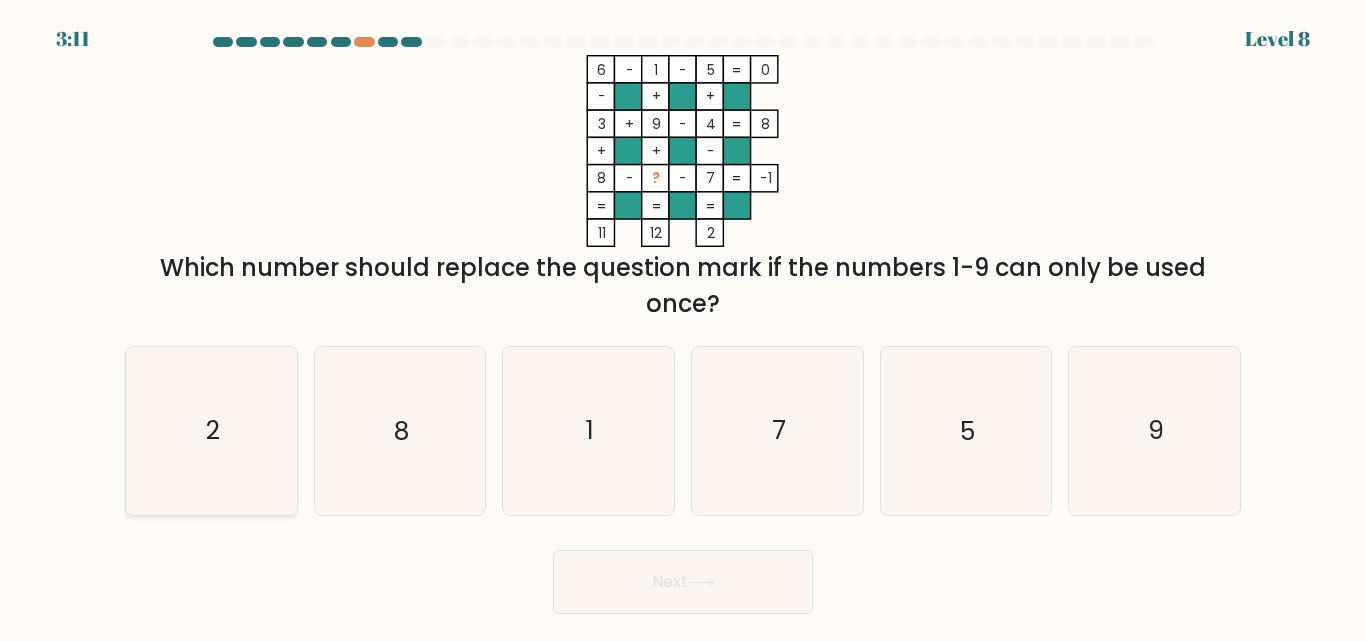 click on "2" 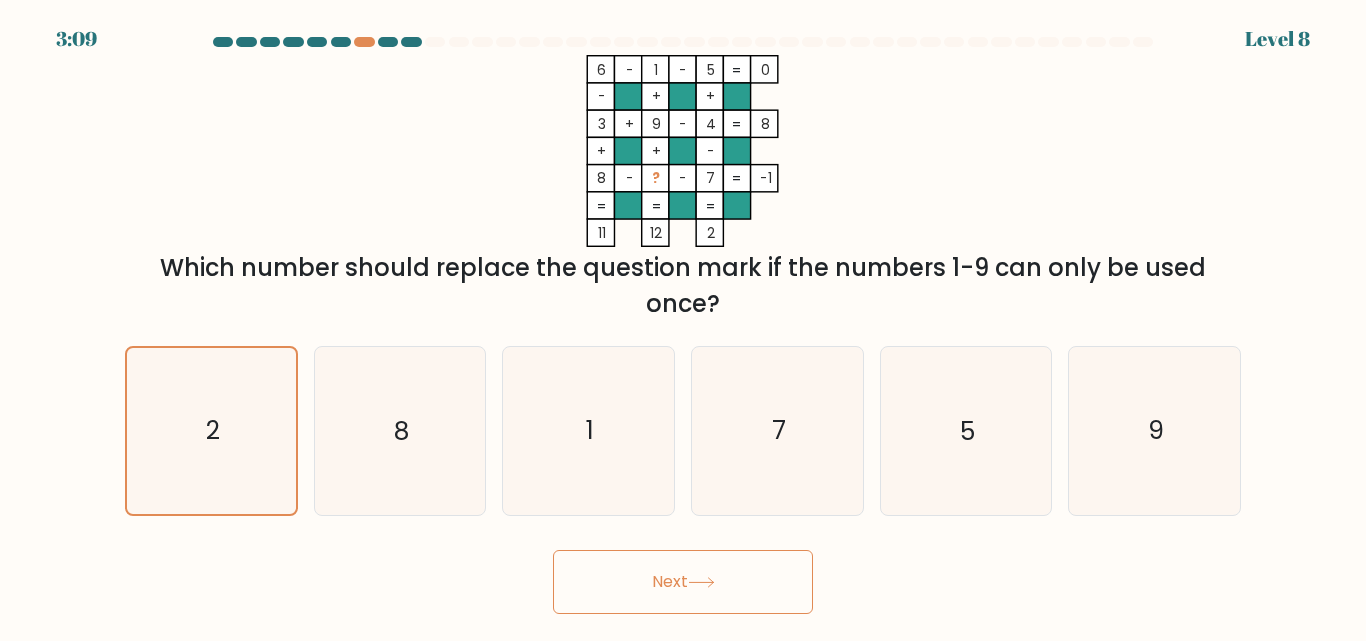 click on "Next" at bounding box center [683, 582] 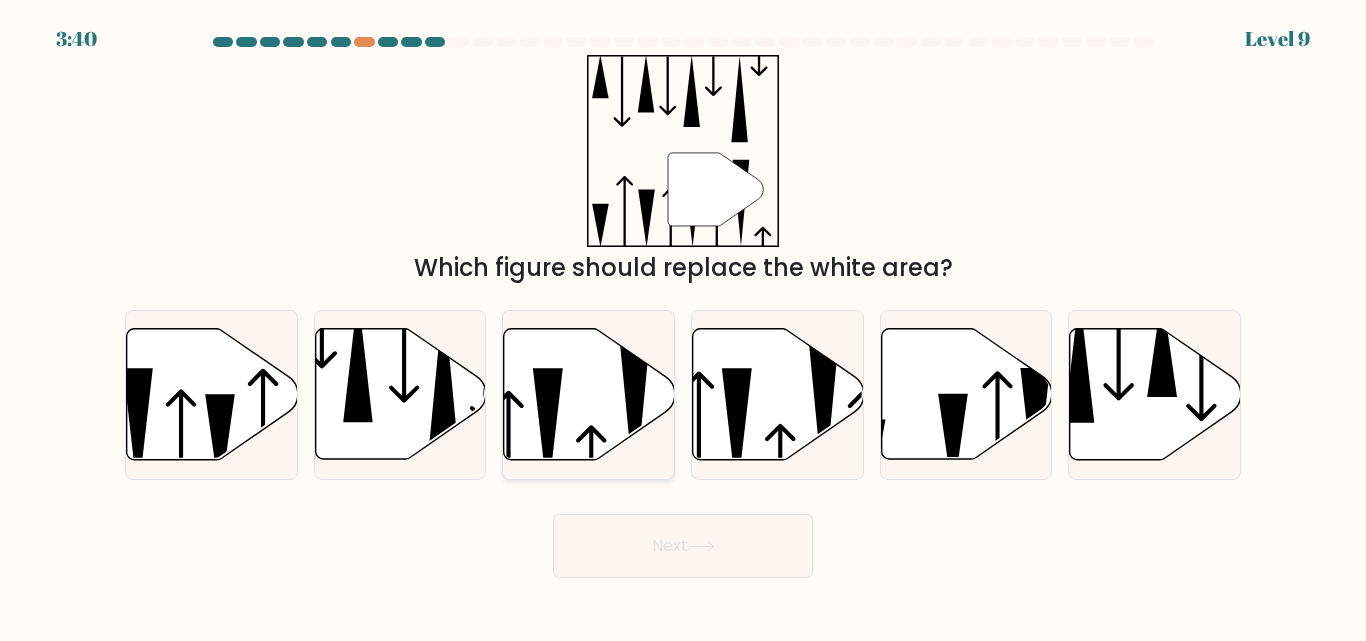 click 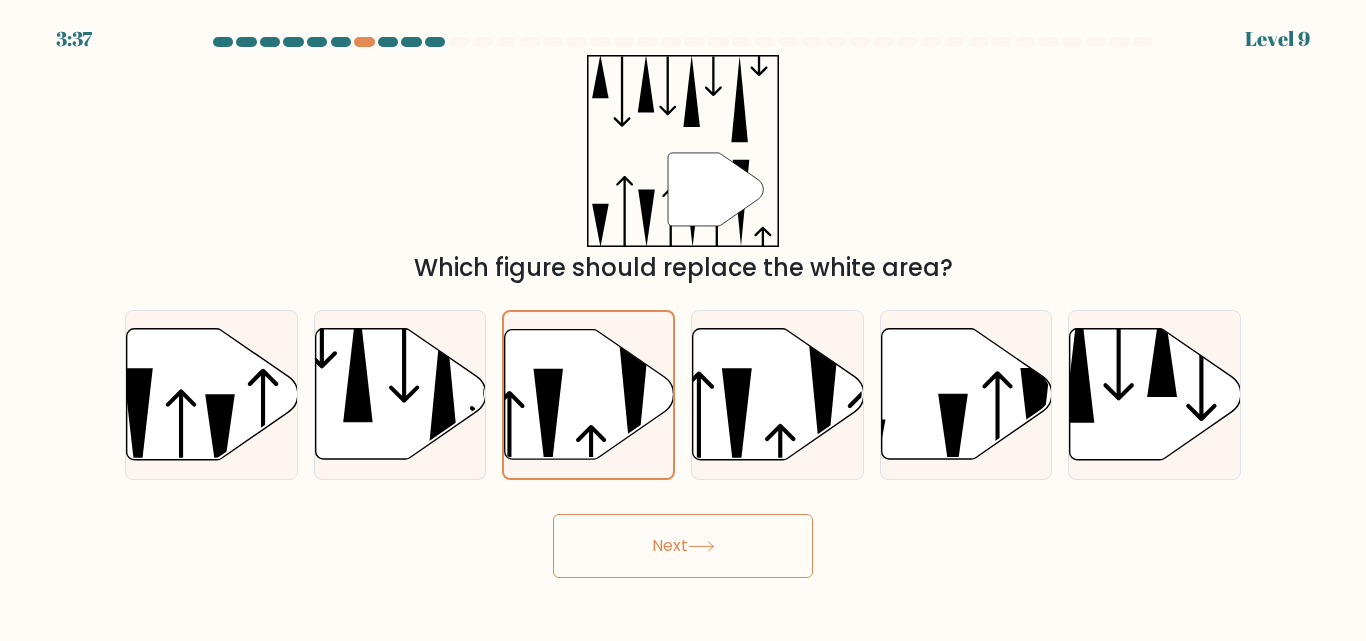 click on "Next" at bounding box center (683, 546) 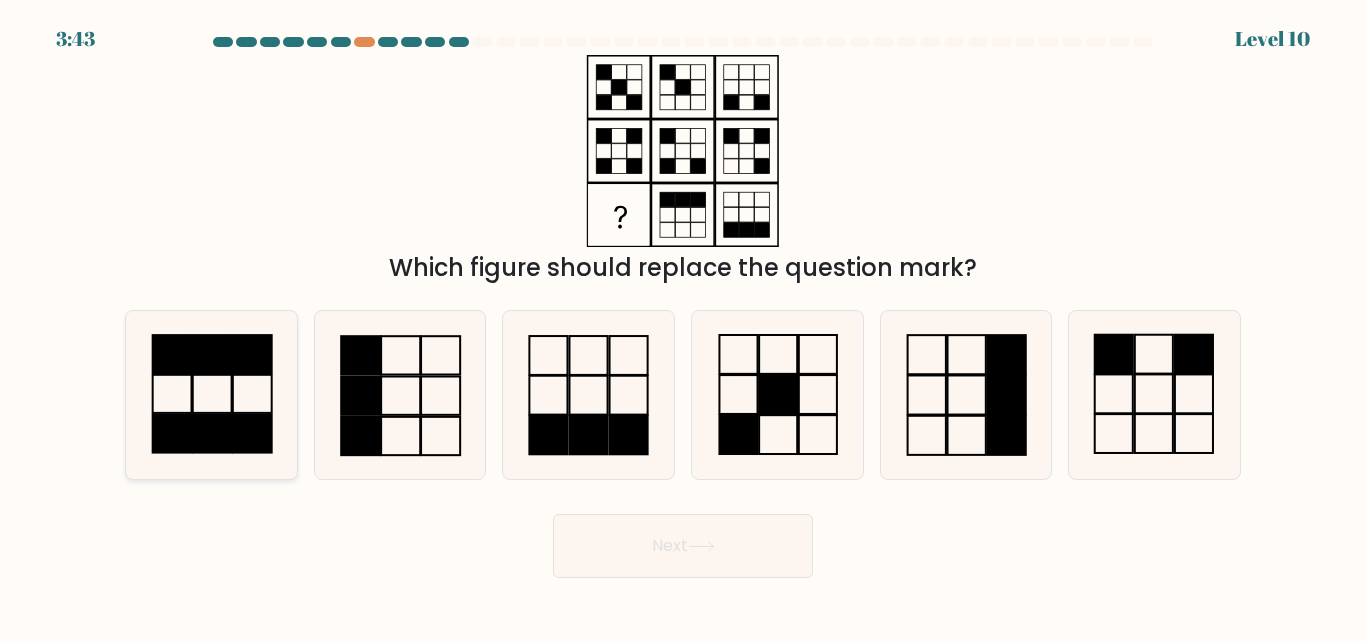 click 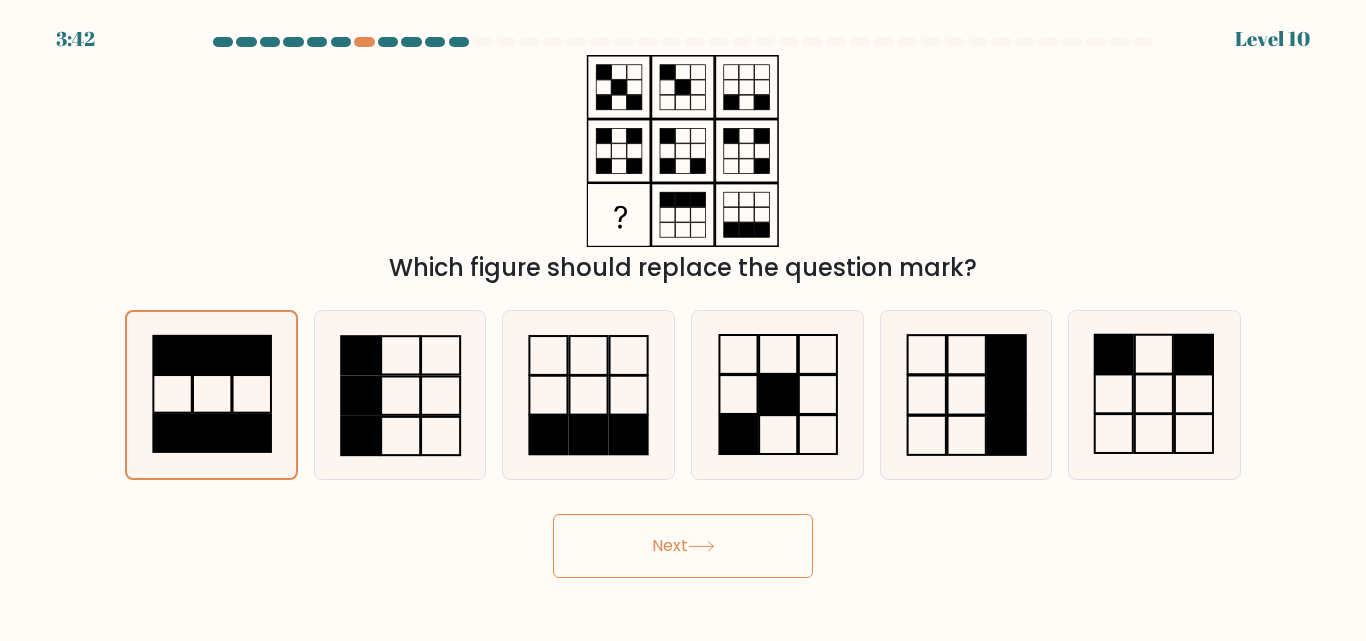 click on "Next" at bounding box center (683, 546) 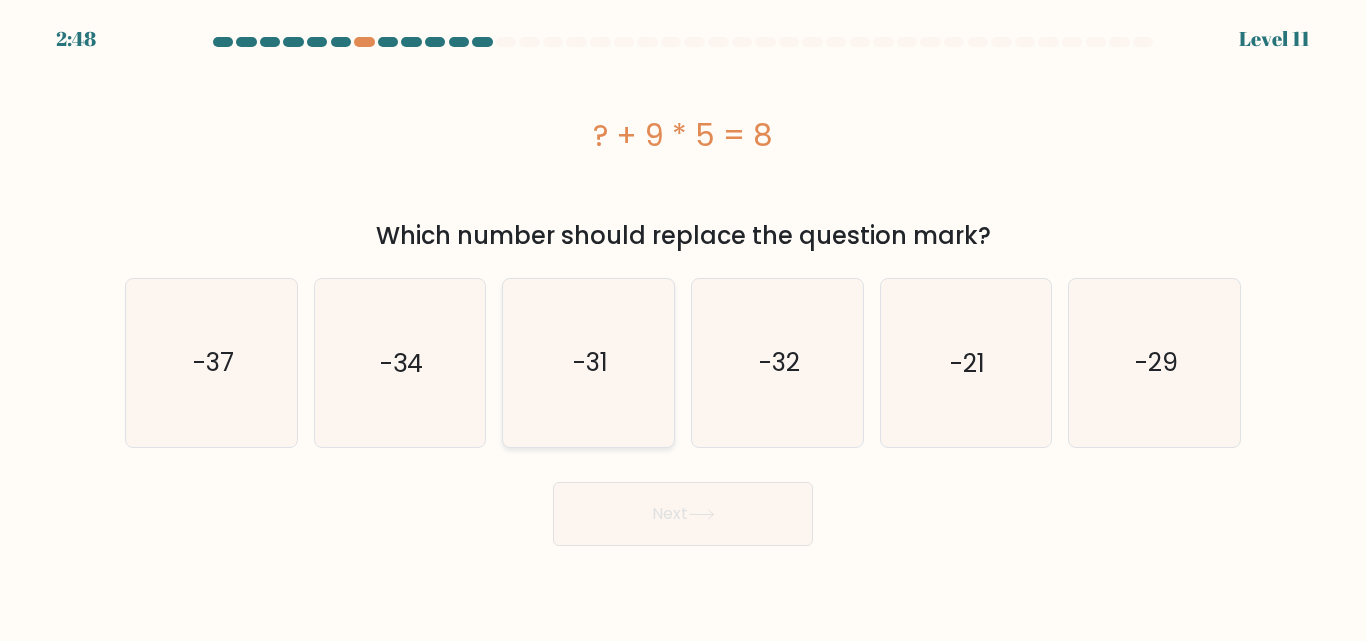 click on "-31" 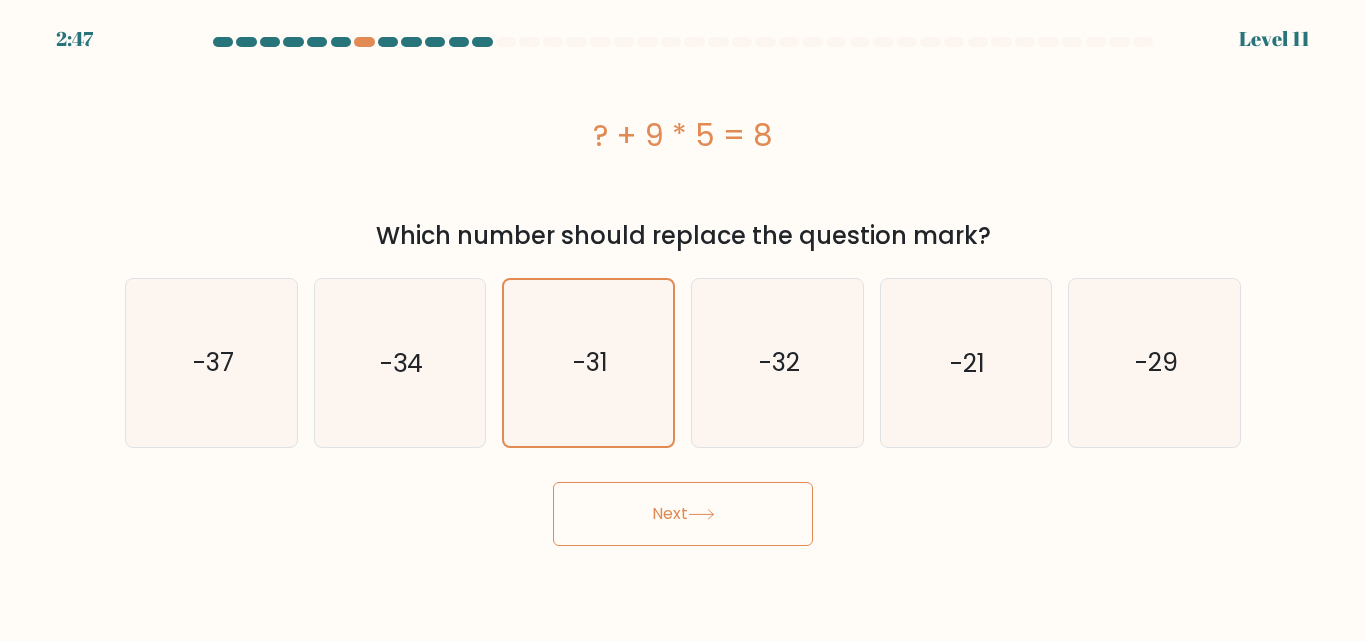 click on "Next" at bounding box center (683, 514) 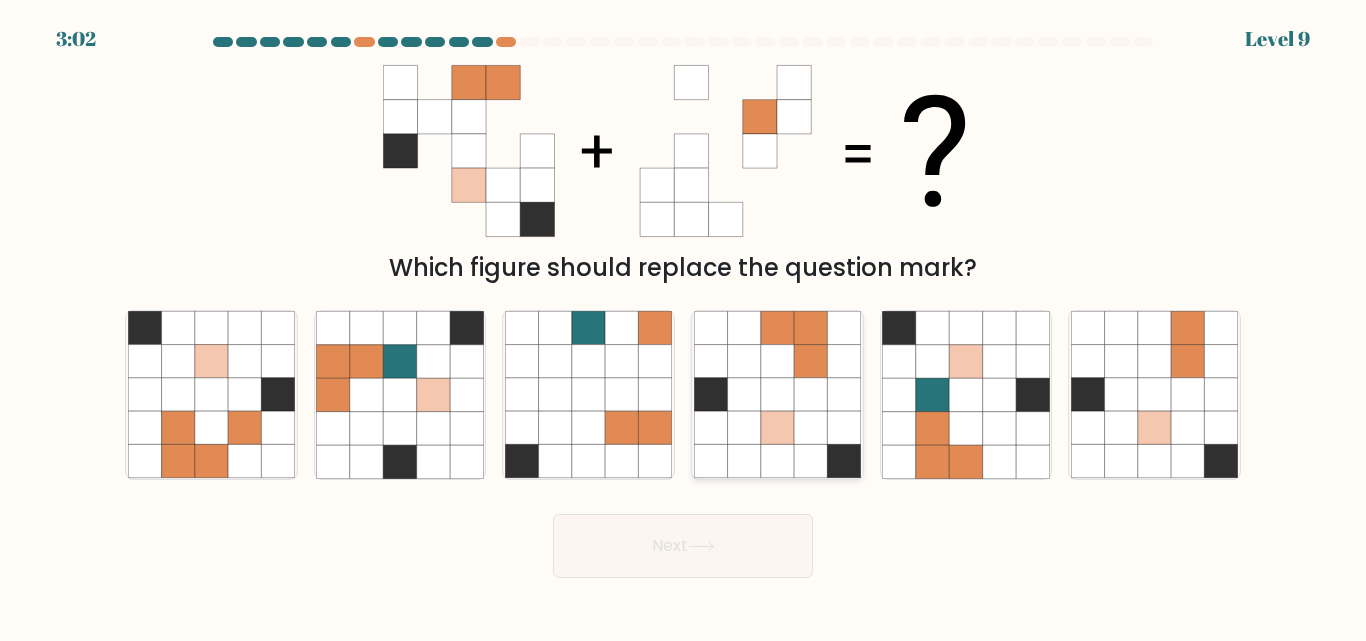click 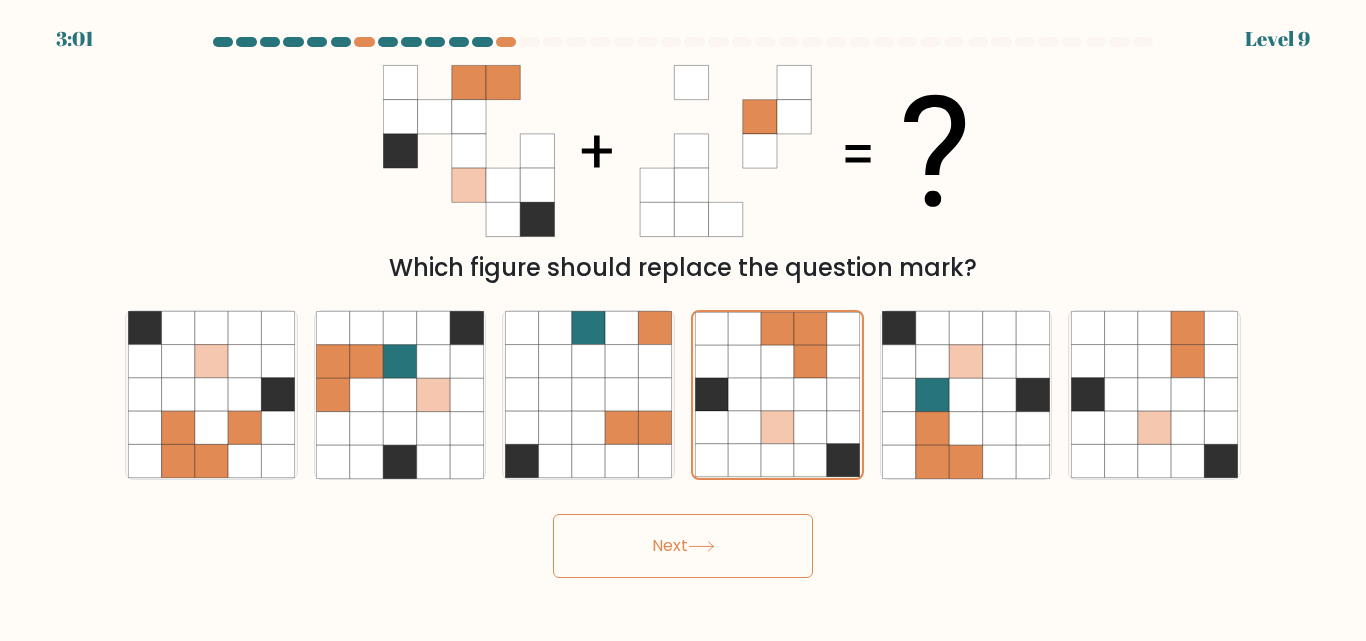click on "Next" at bounding box center (683, 546) 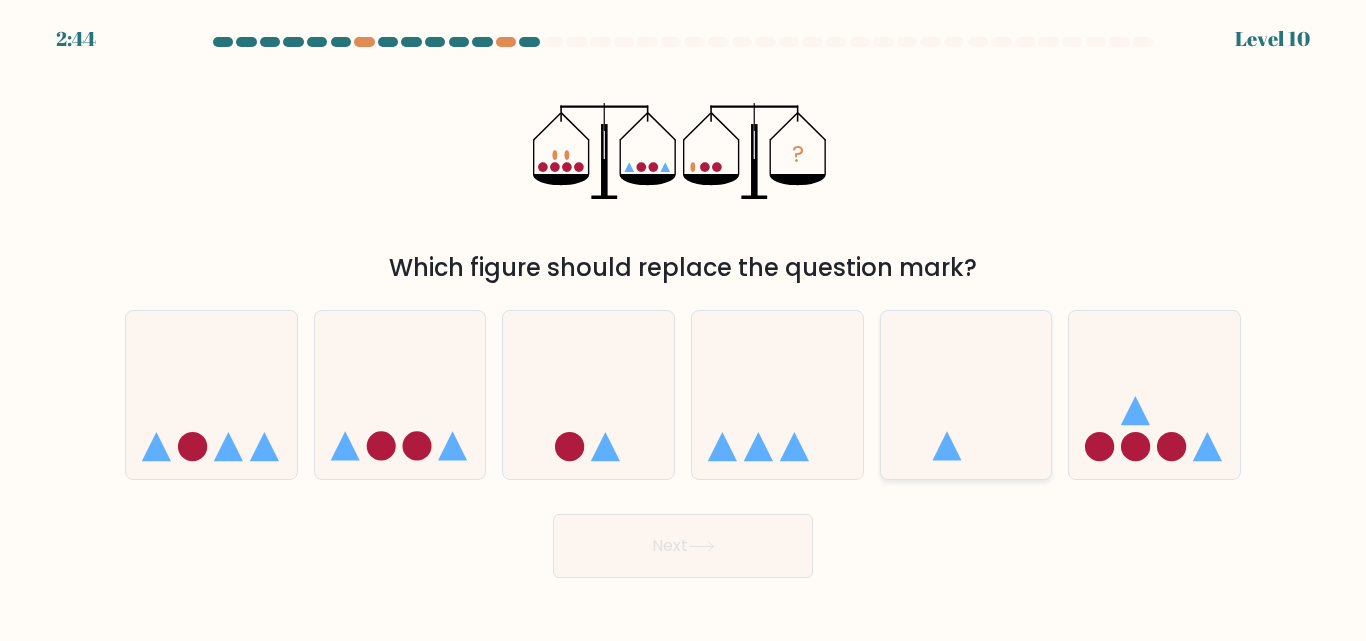 click 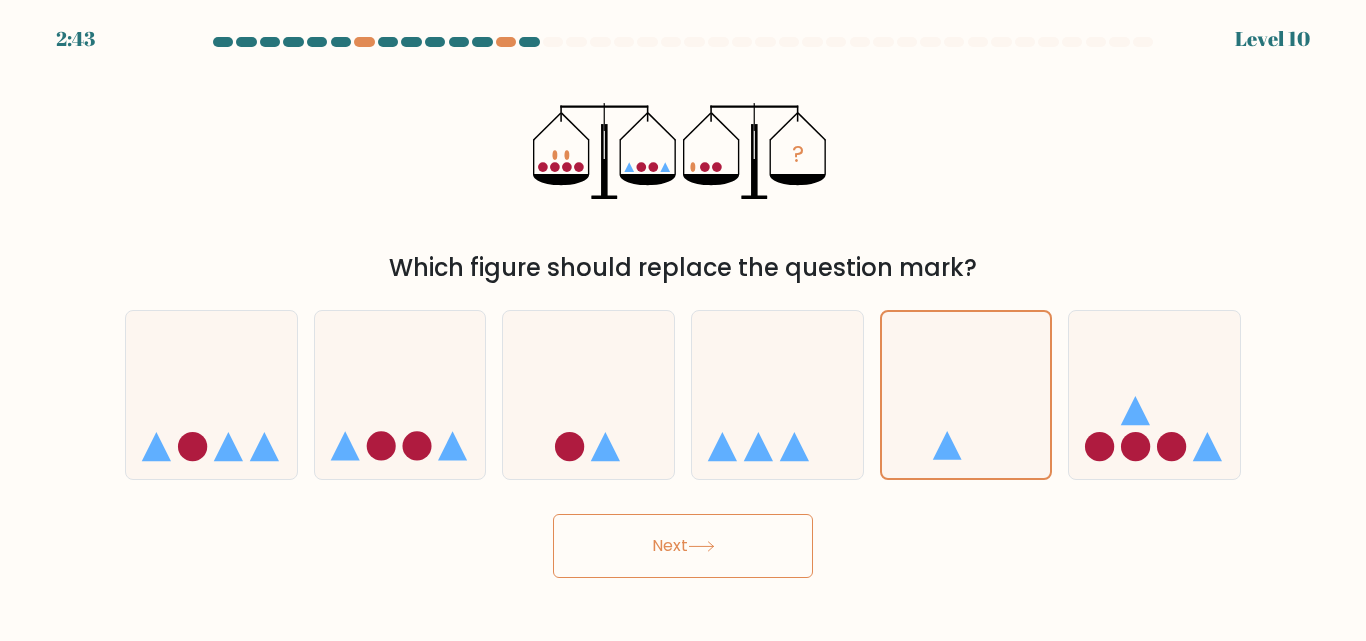 click on "Next" at bounding box center (683, 546) 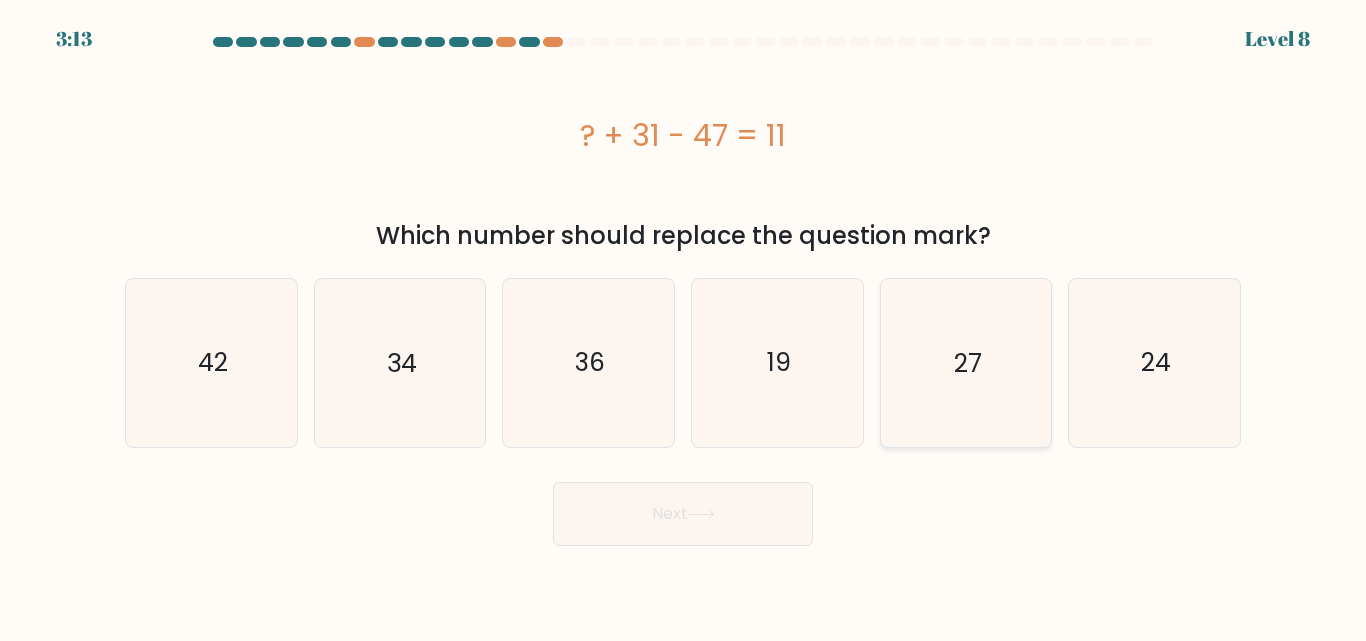 click on "27" at bounding box center [966, 362] 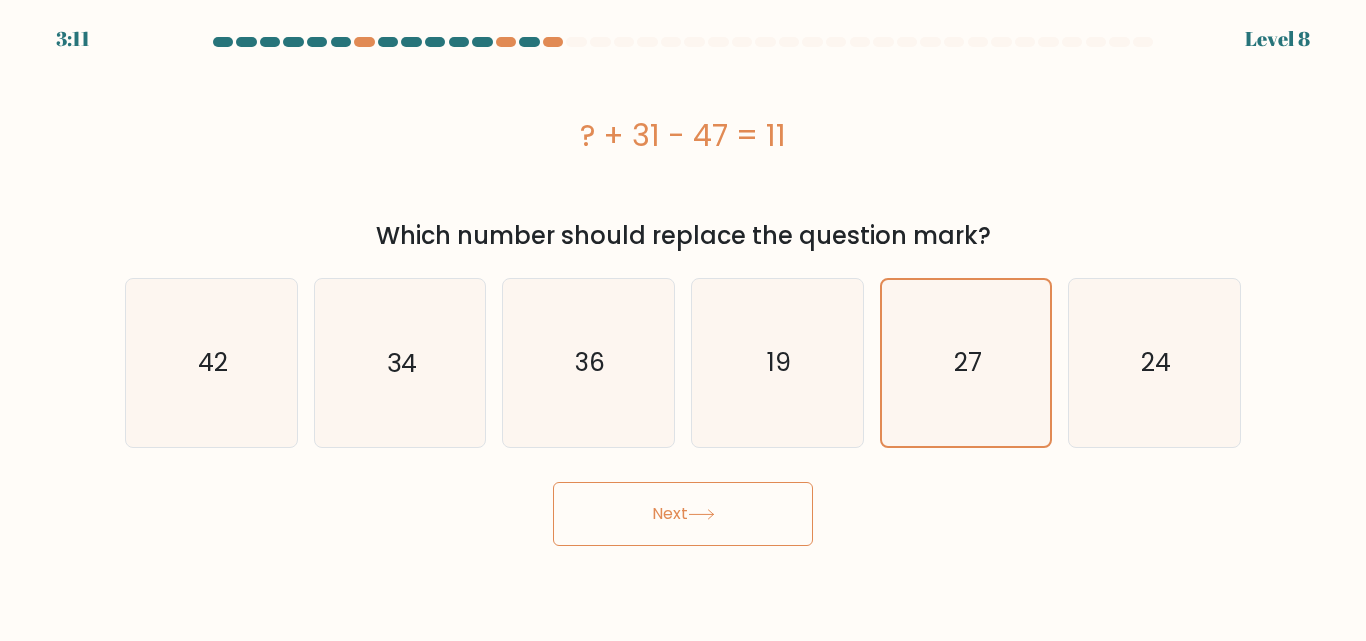 click on "Next" at bounding box center (683, 514) 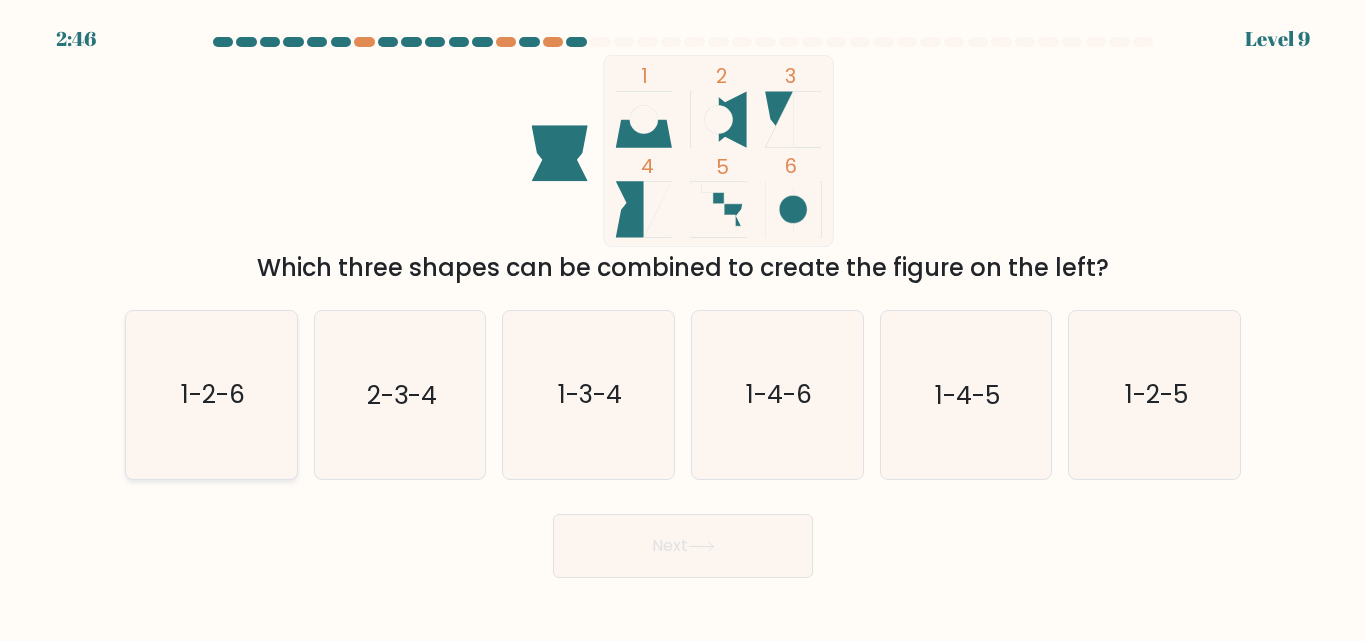click on "1-2-6" 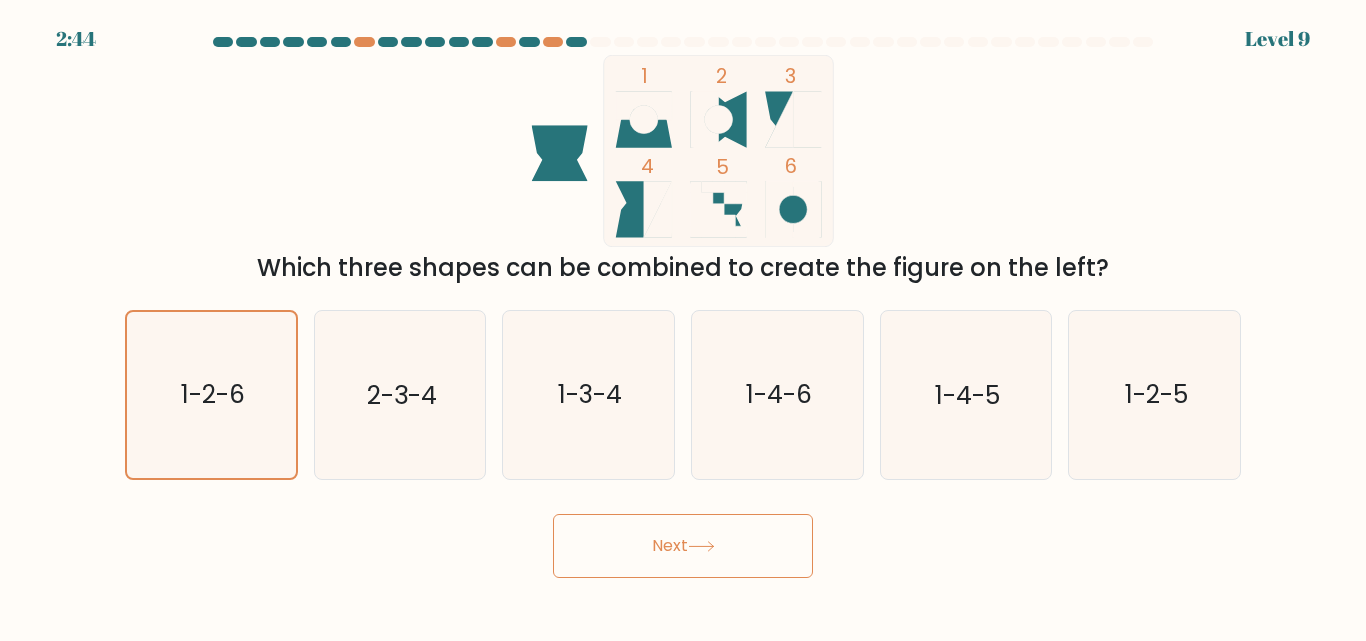 click on "Next" at bounding box center (683, 546) 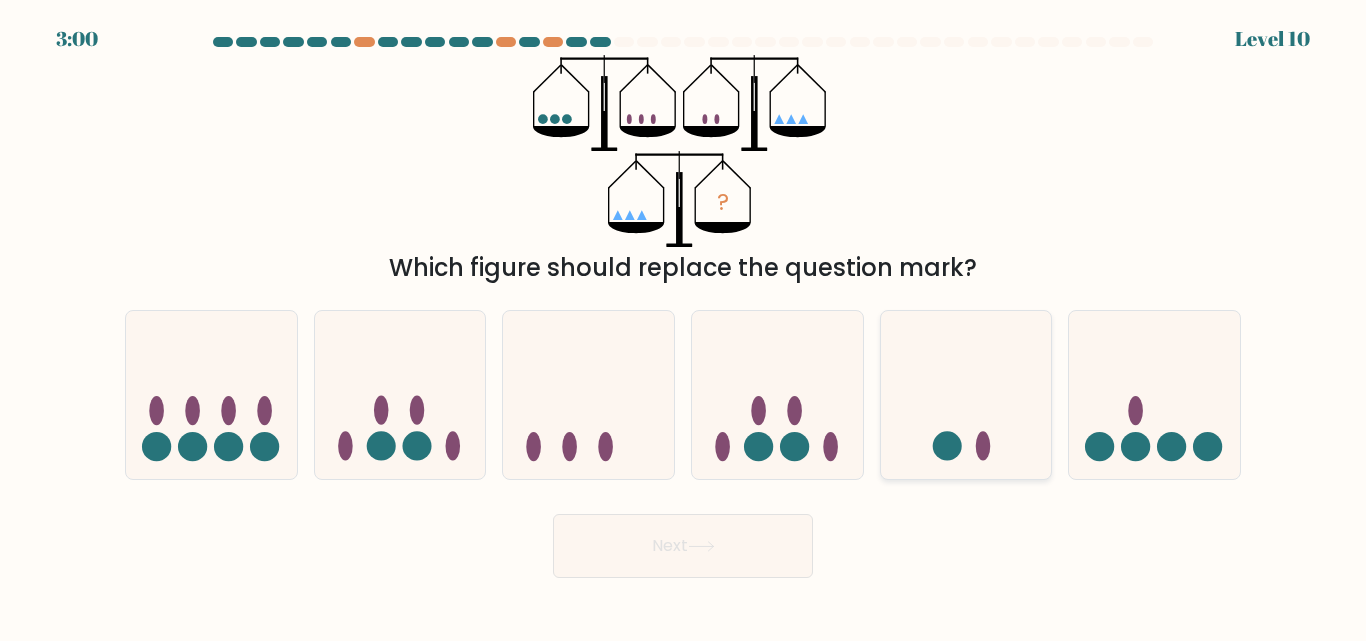 click 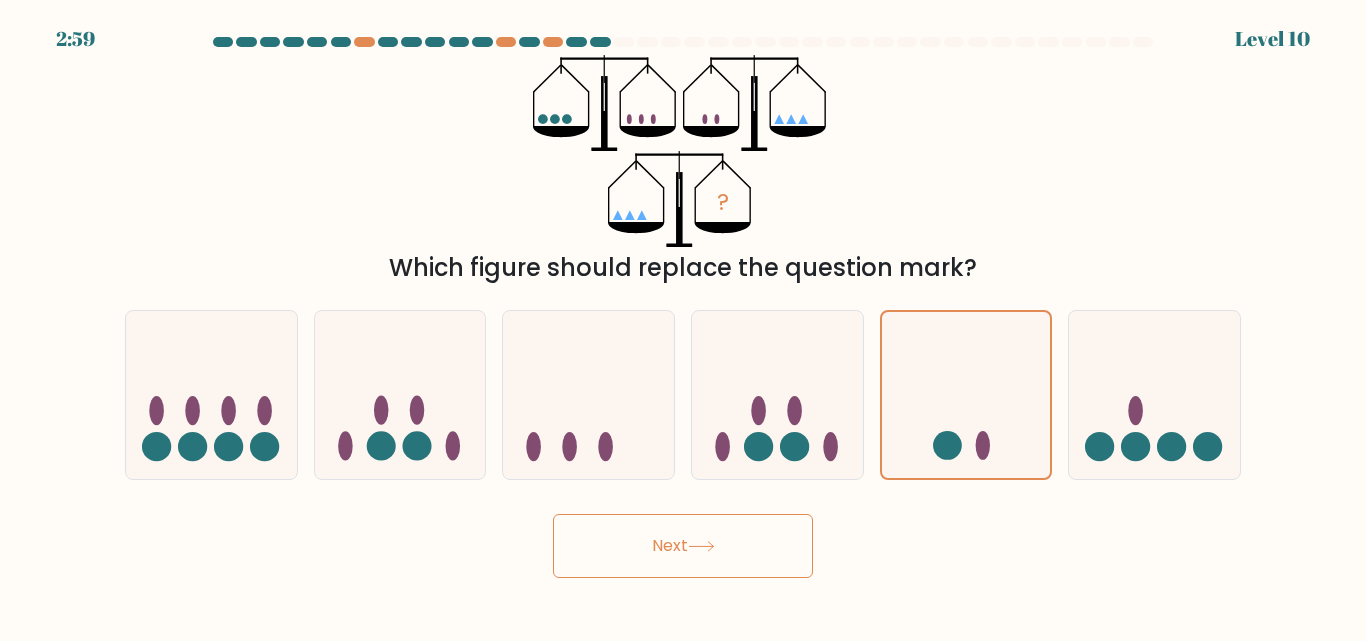 click on "Next" at bounding box center (683, 546) 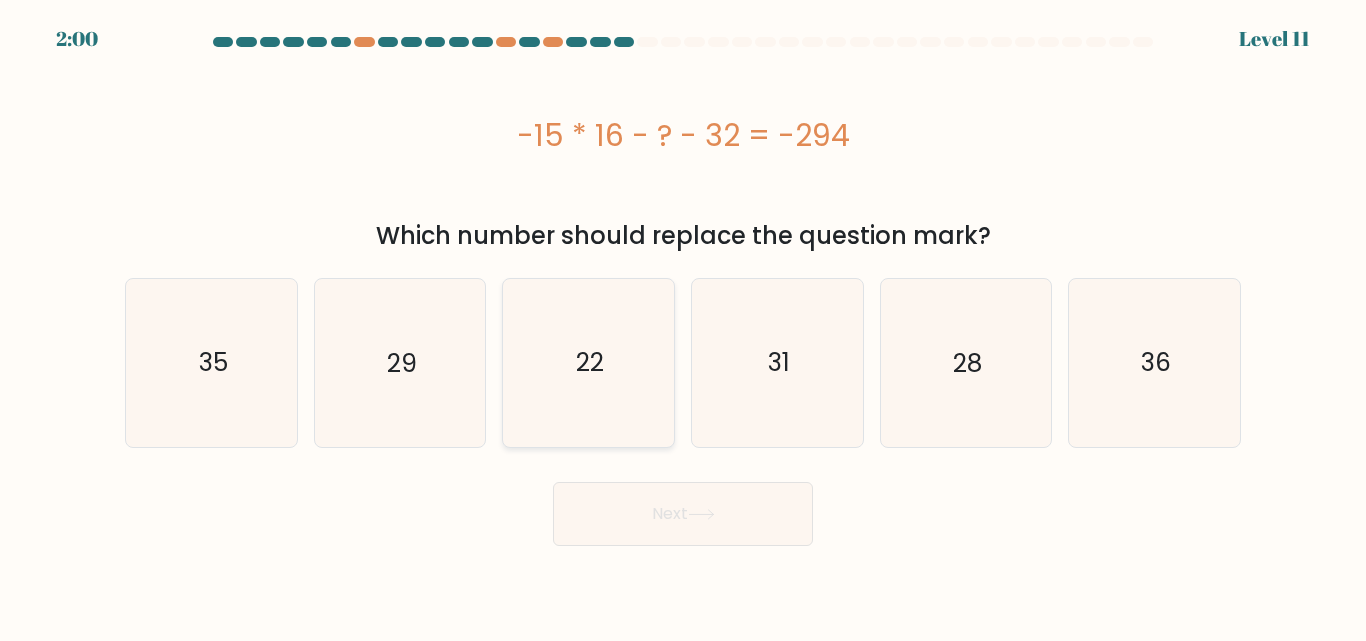 click on "22" 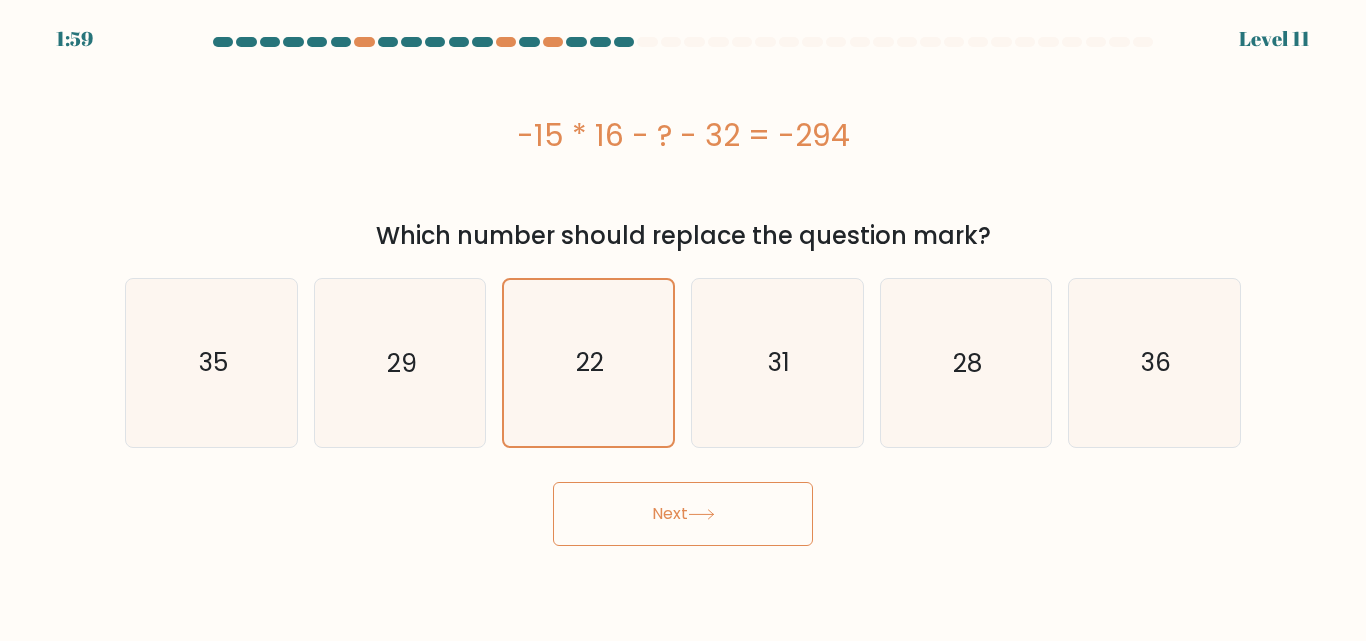 click on "Next" at bounding box center [683, 514] 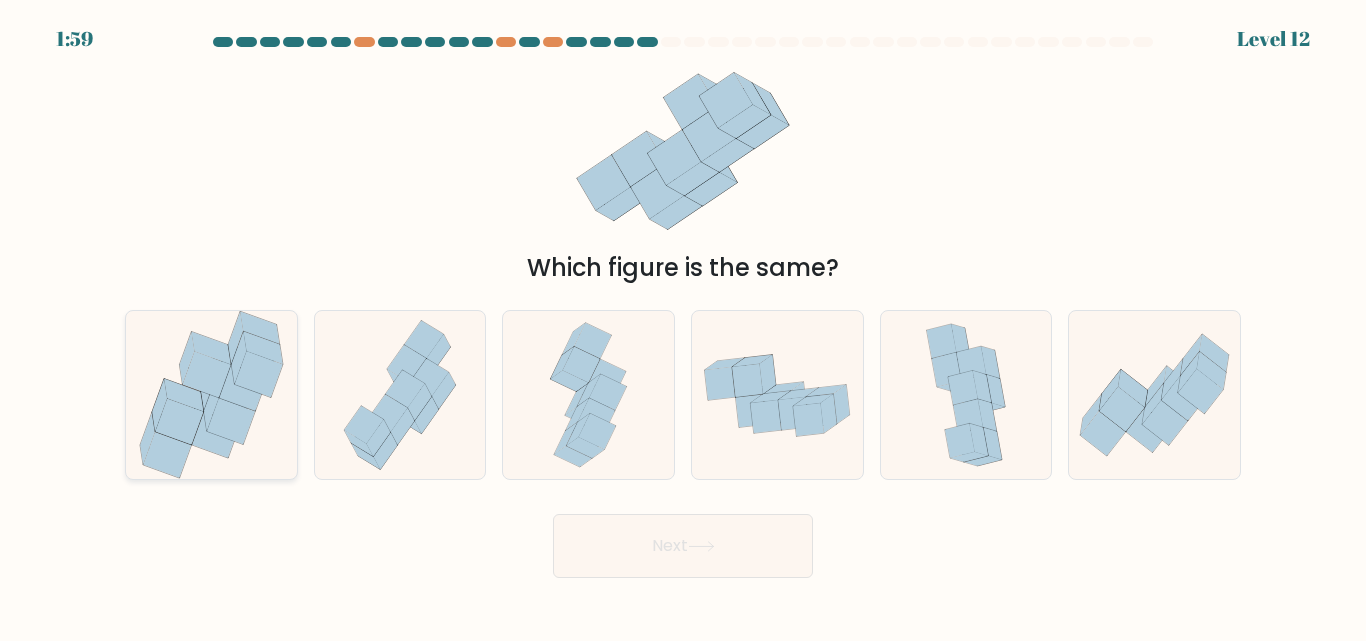 click 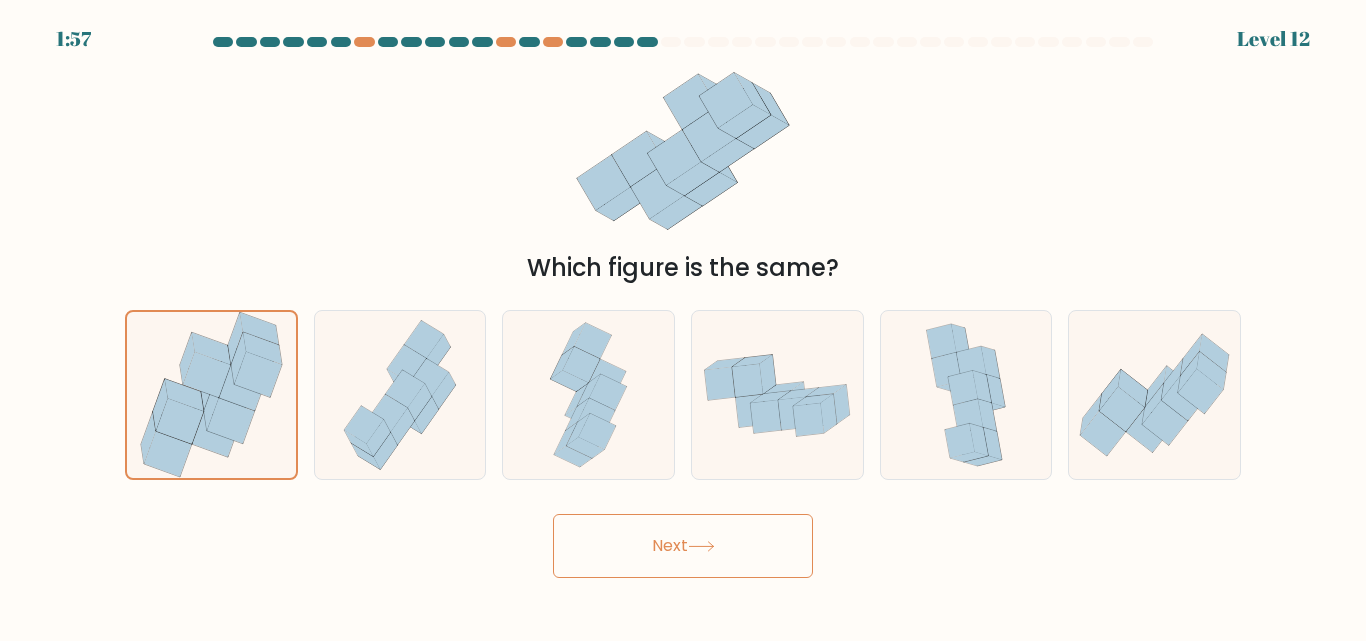 click on "Next" at bounding box center (683, 546) 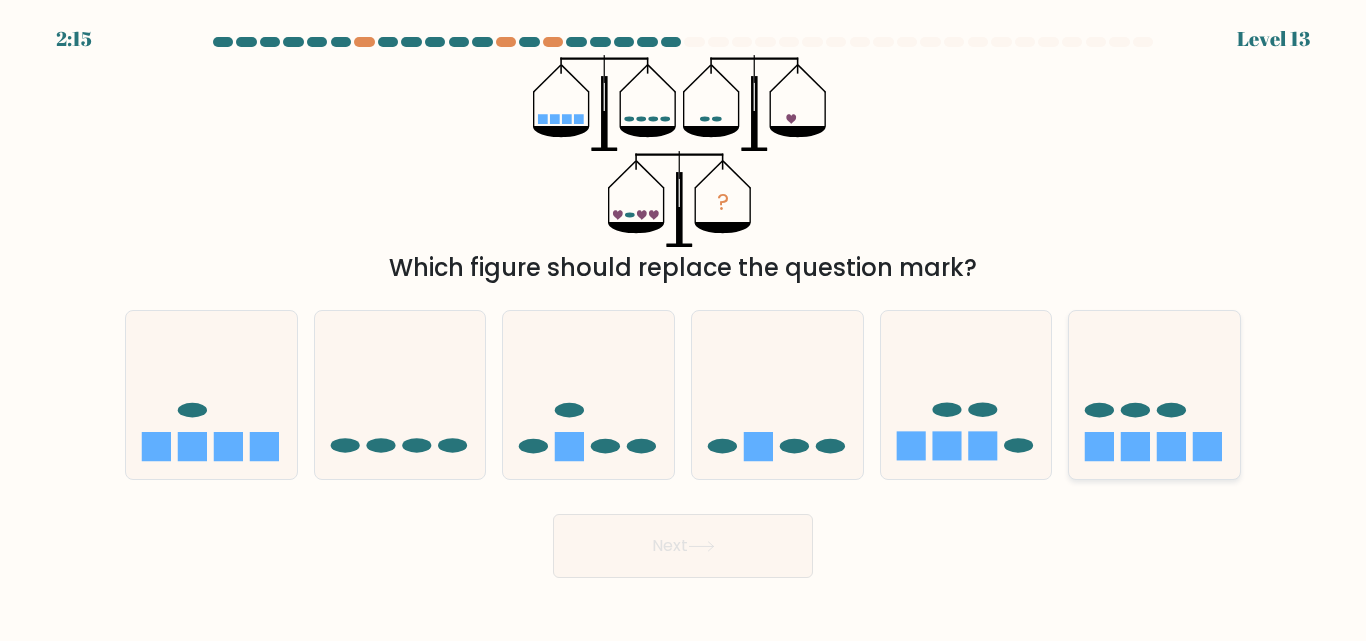 click 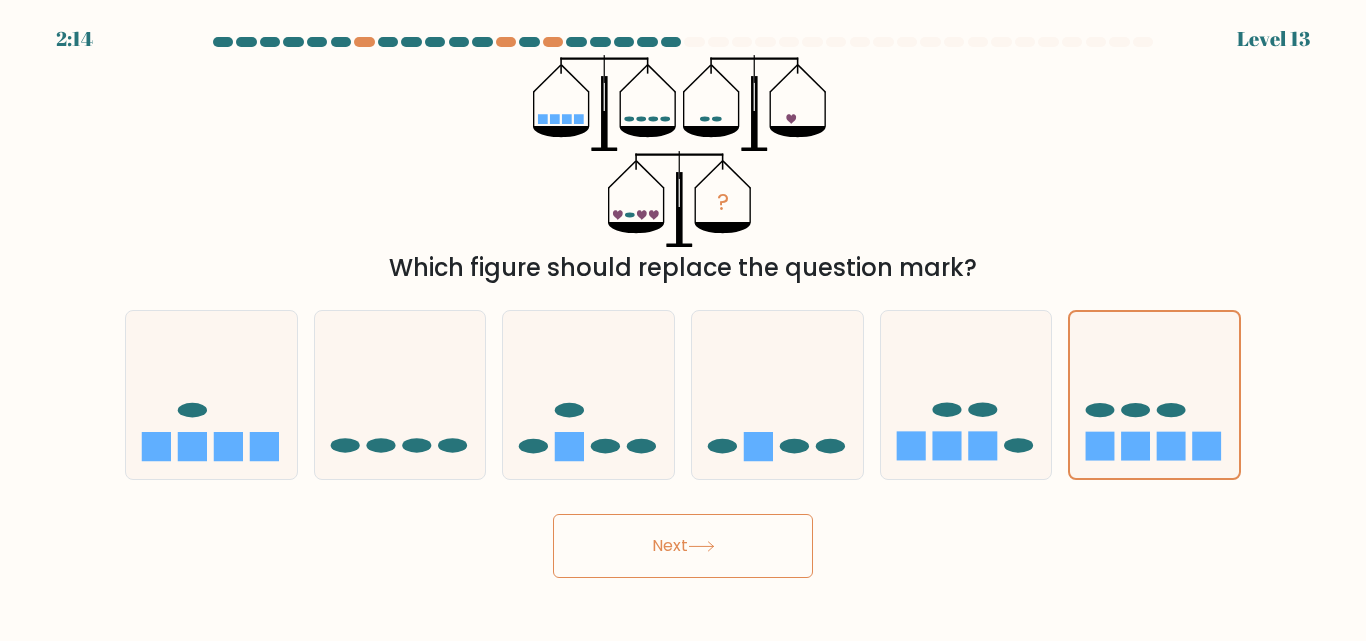 click on "Next" at bounding box center [683, 546] 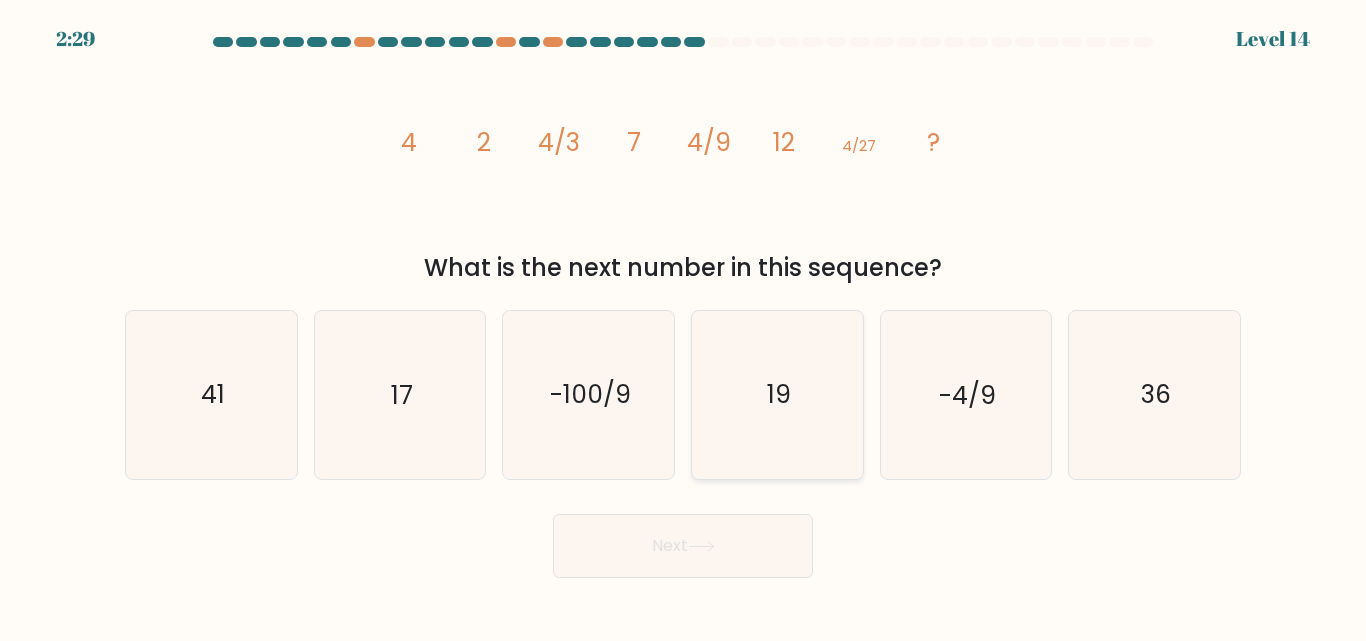 click on "19" 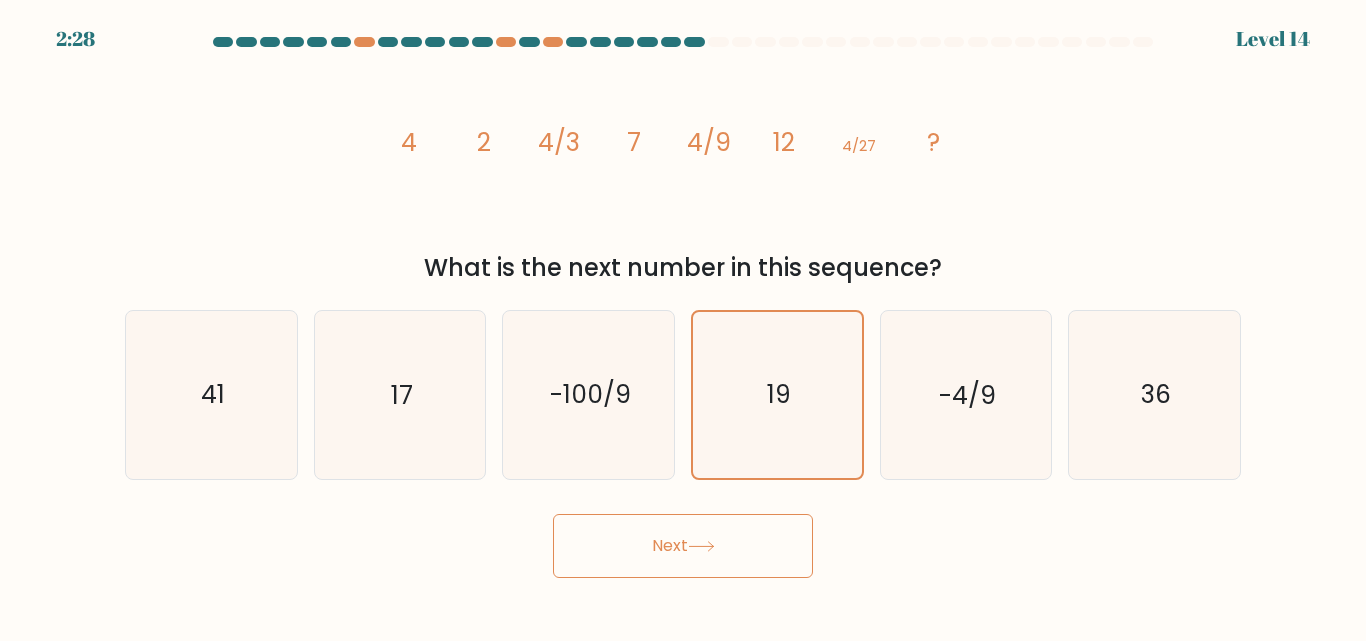 drag, startPoint x: 660, startPoint y: 585, endPoint x: 666, endPoint y: 573, distance: 13.416408 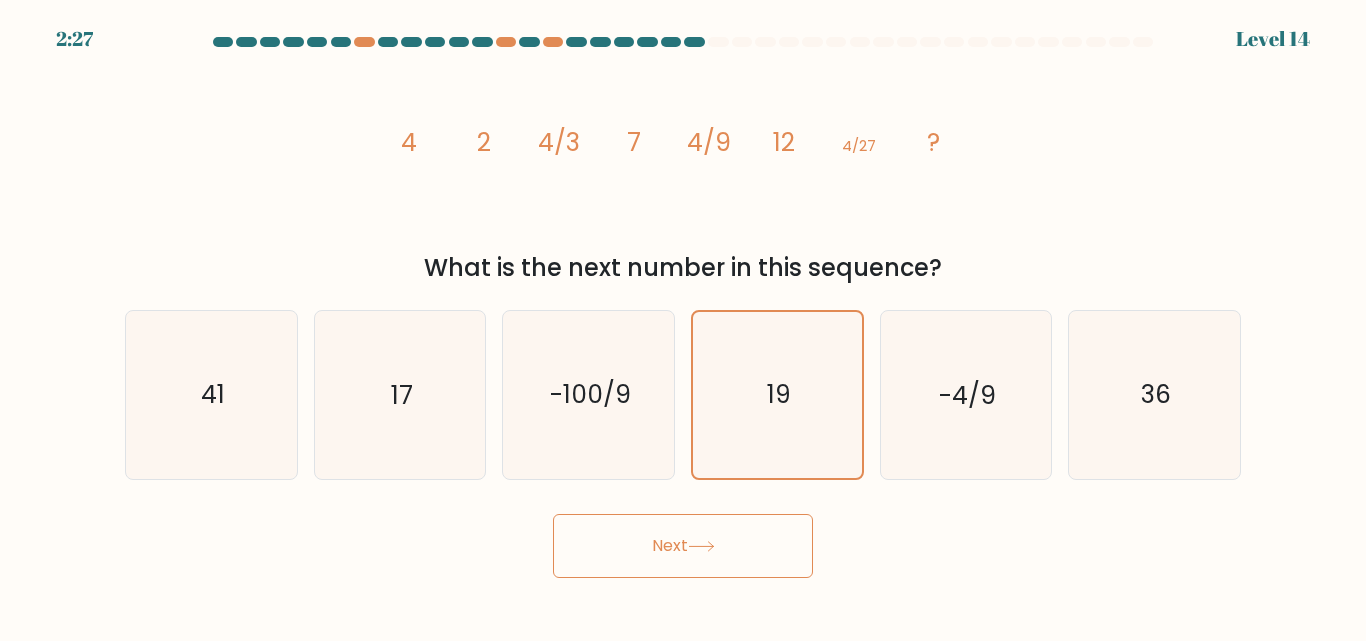 click on "Next" at bounding box center (683, 546) 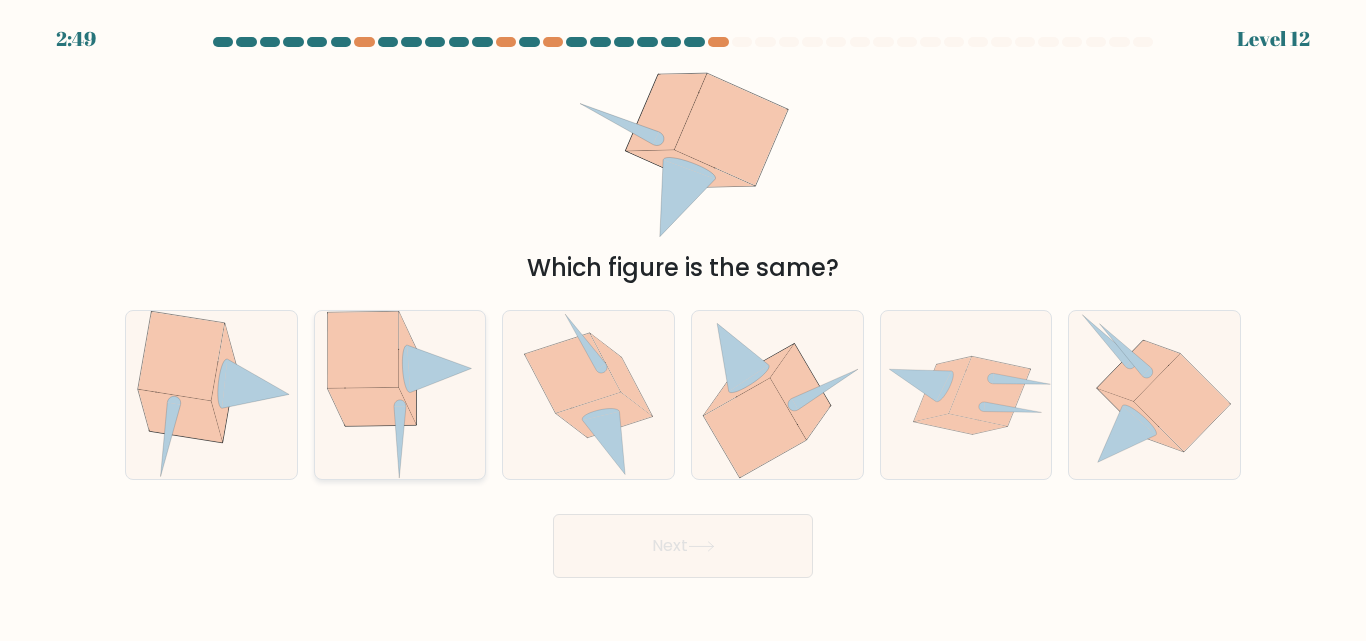 click 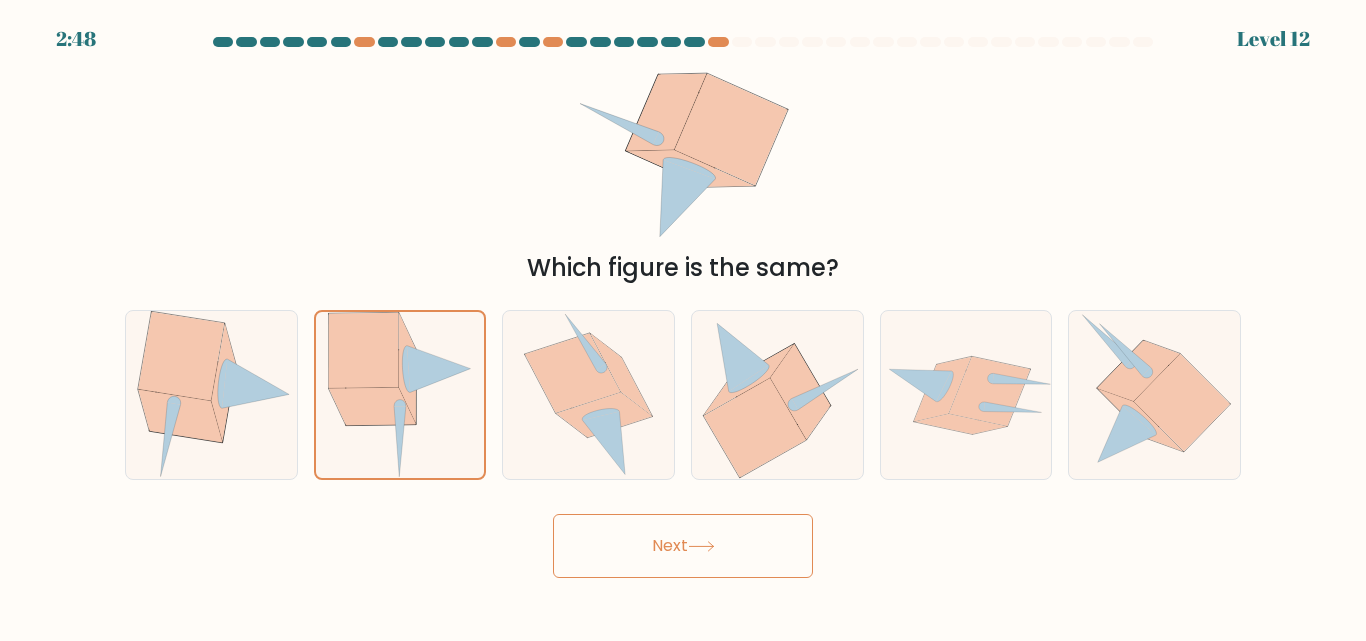 click on "Next" at bounding box center [683, 546] 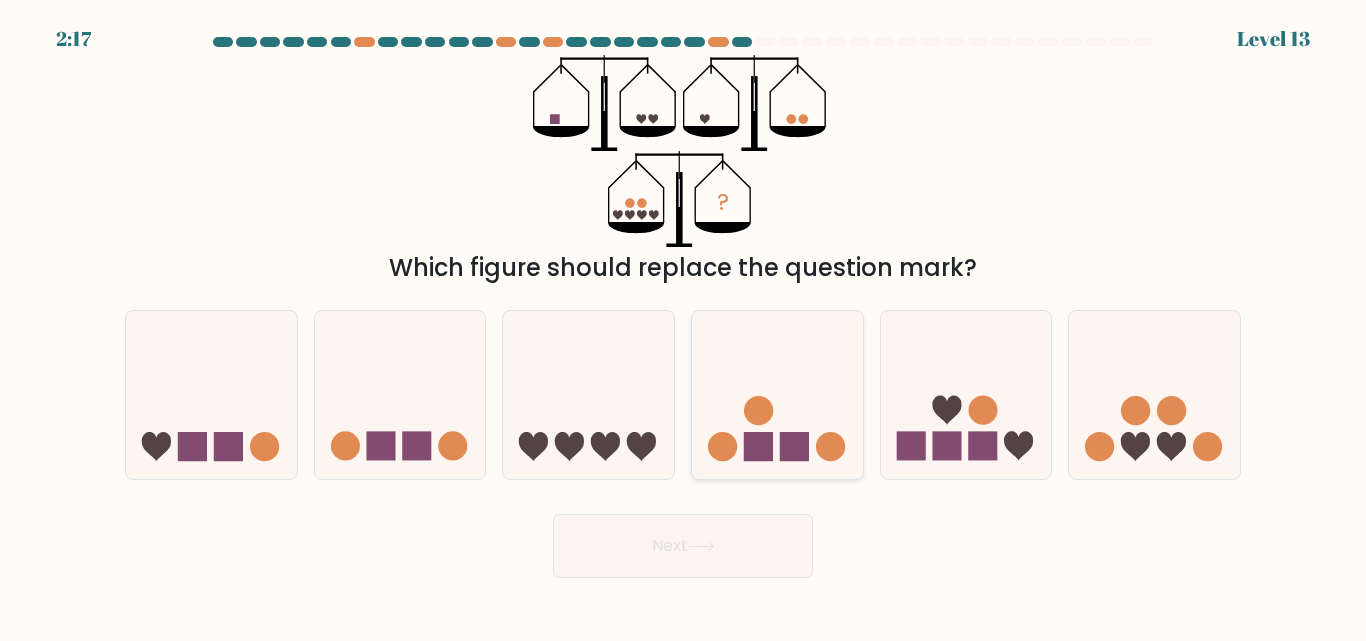 click 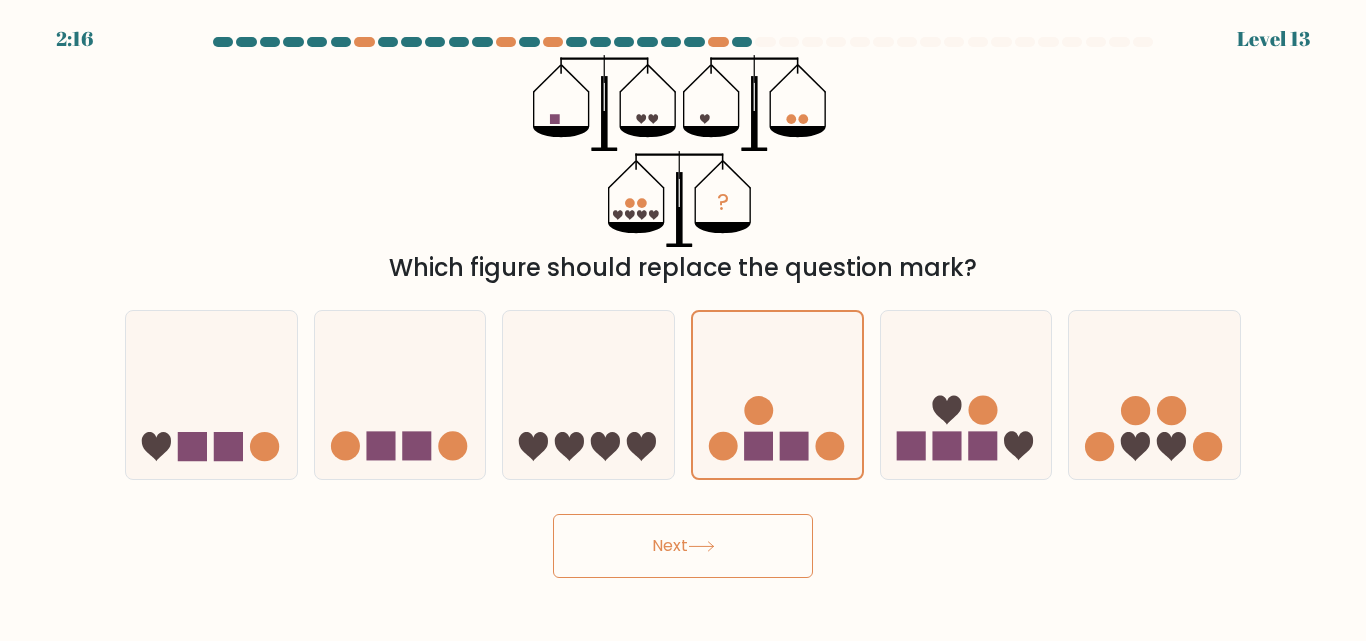 click on "Next" at bounding box center [683, 546] 